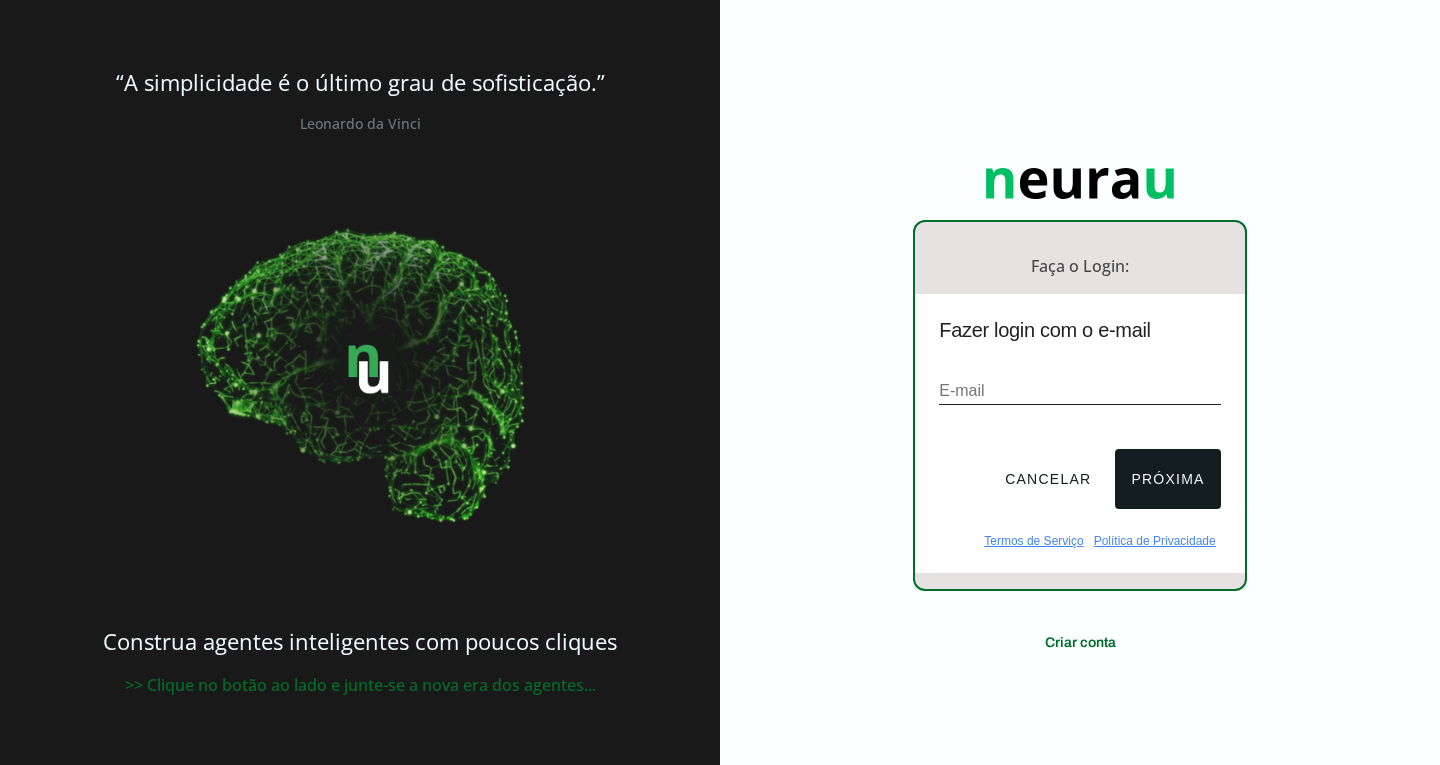 scroll, scrollTop: 0, scrollLeft: 0, axis: both 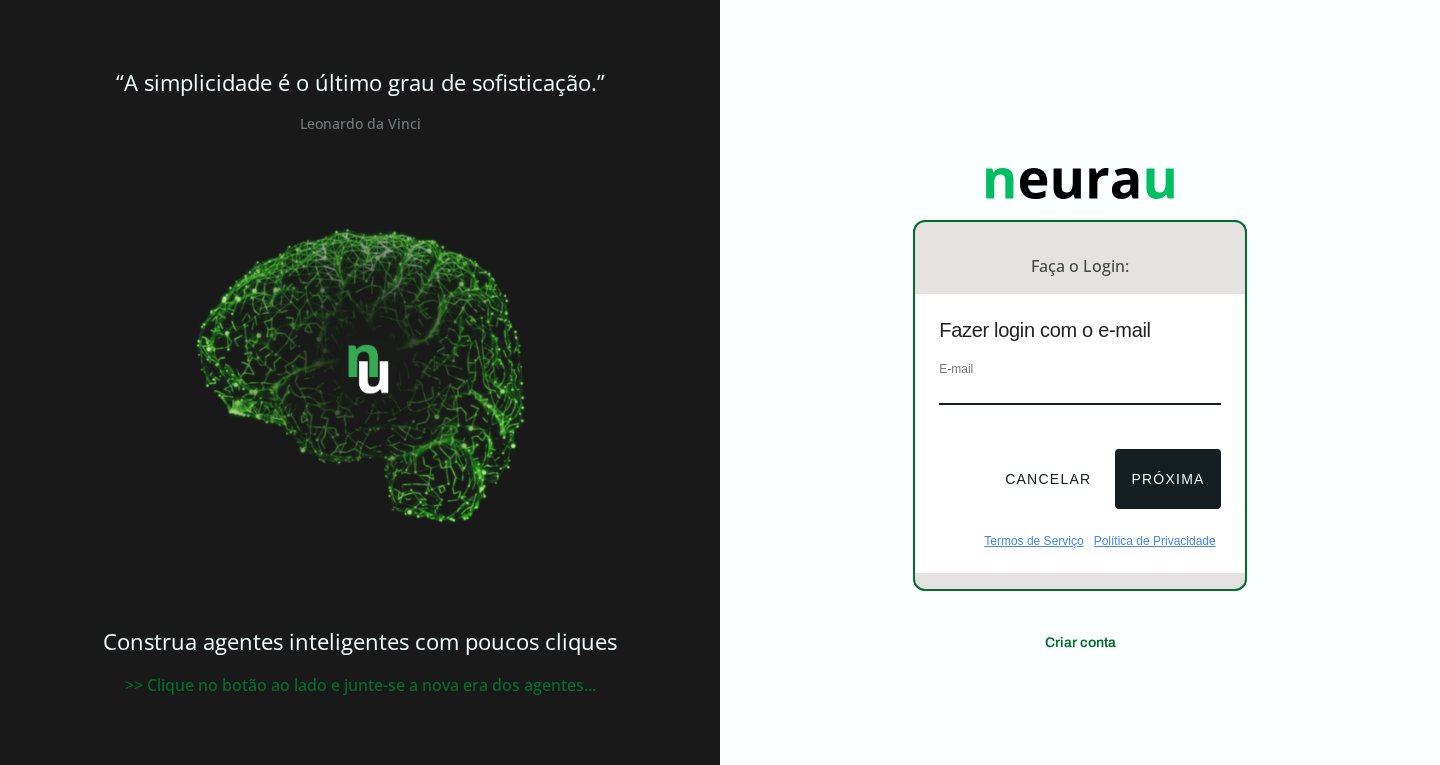 paste on "[EMAIL]" 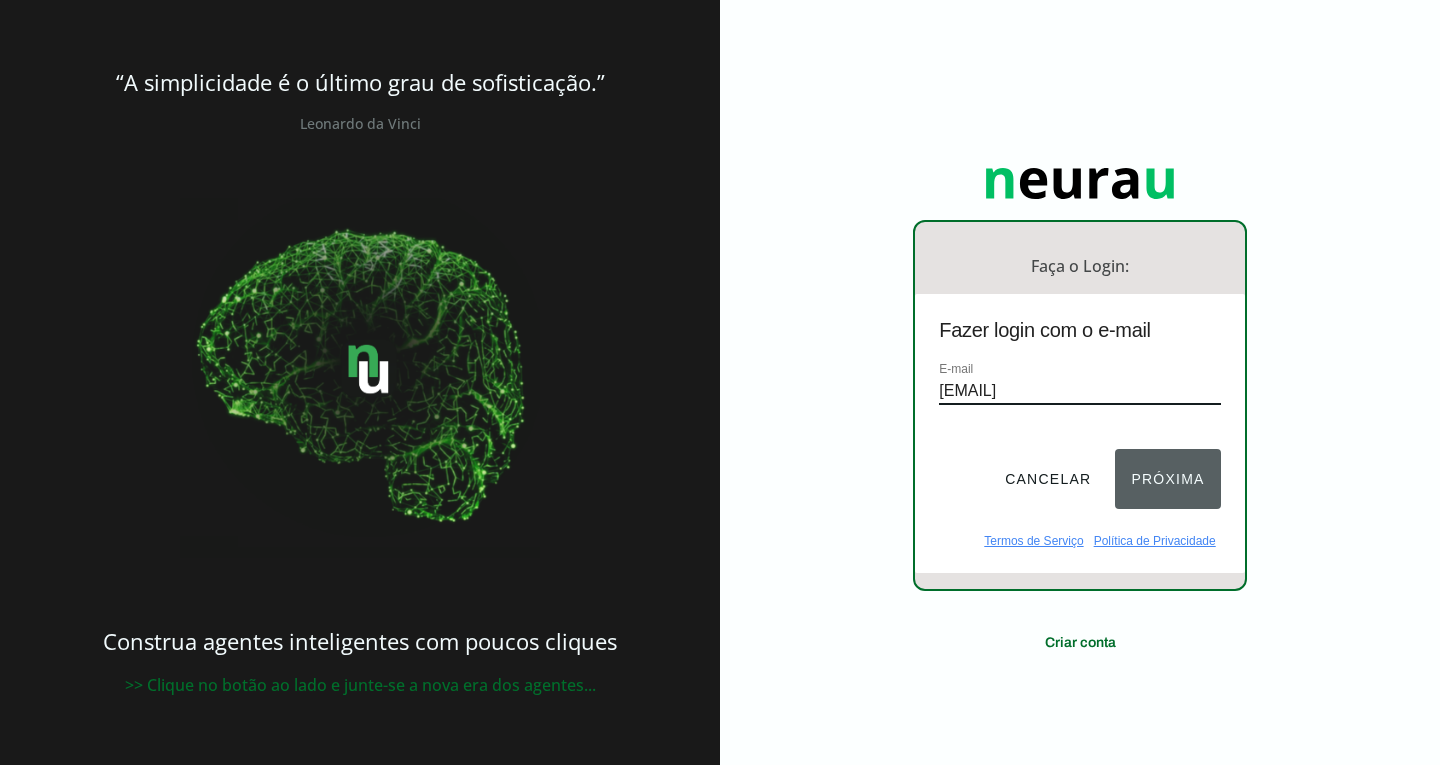 type on "[EMAIL]" 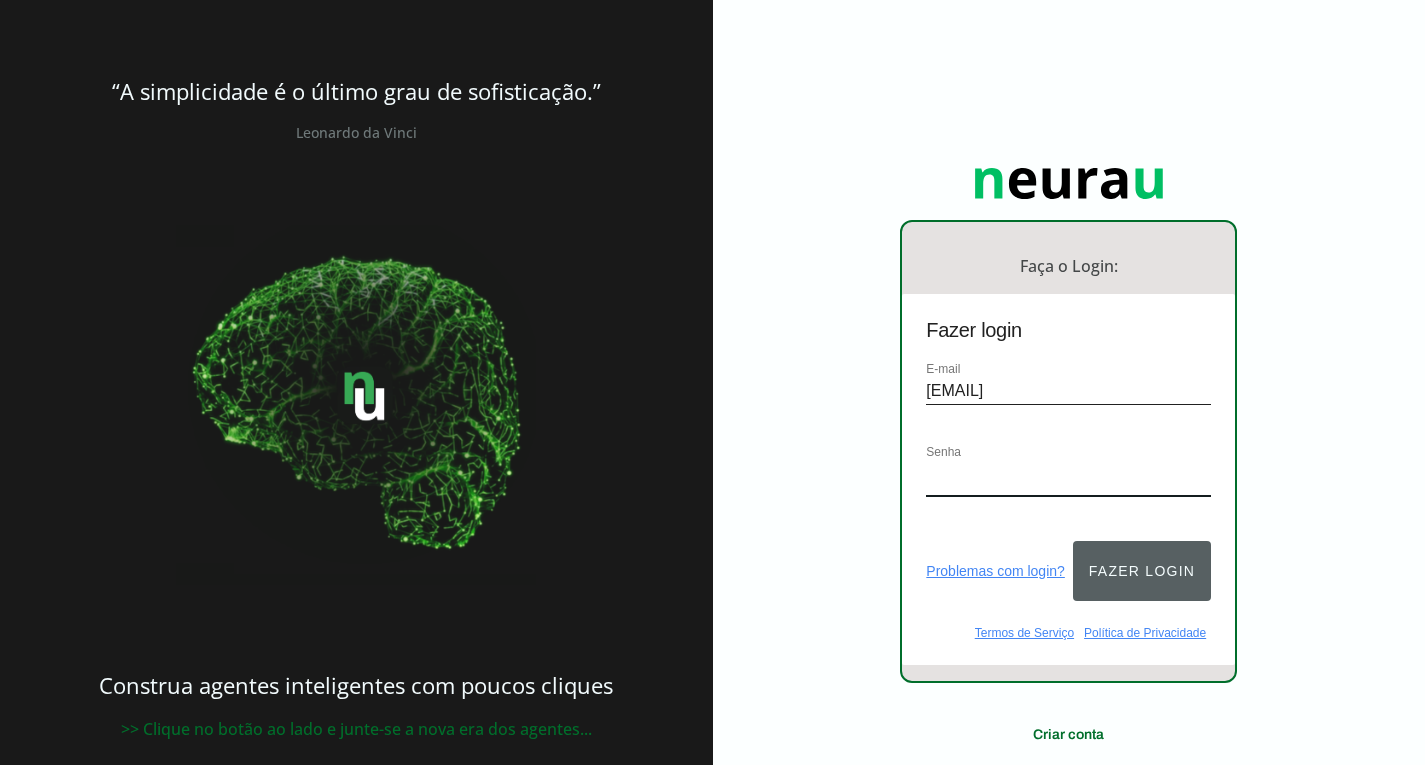 drag, startPoint x: 1155, startPoint y: 540, endPoint x: 1167, endPoint y: 537, distance: 12.369317 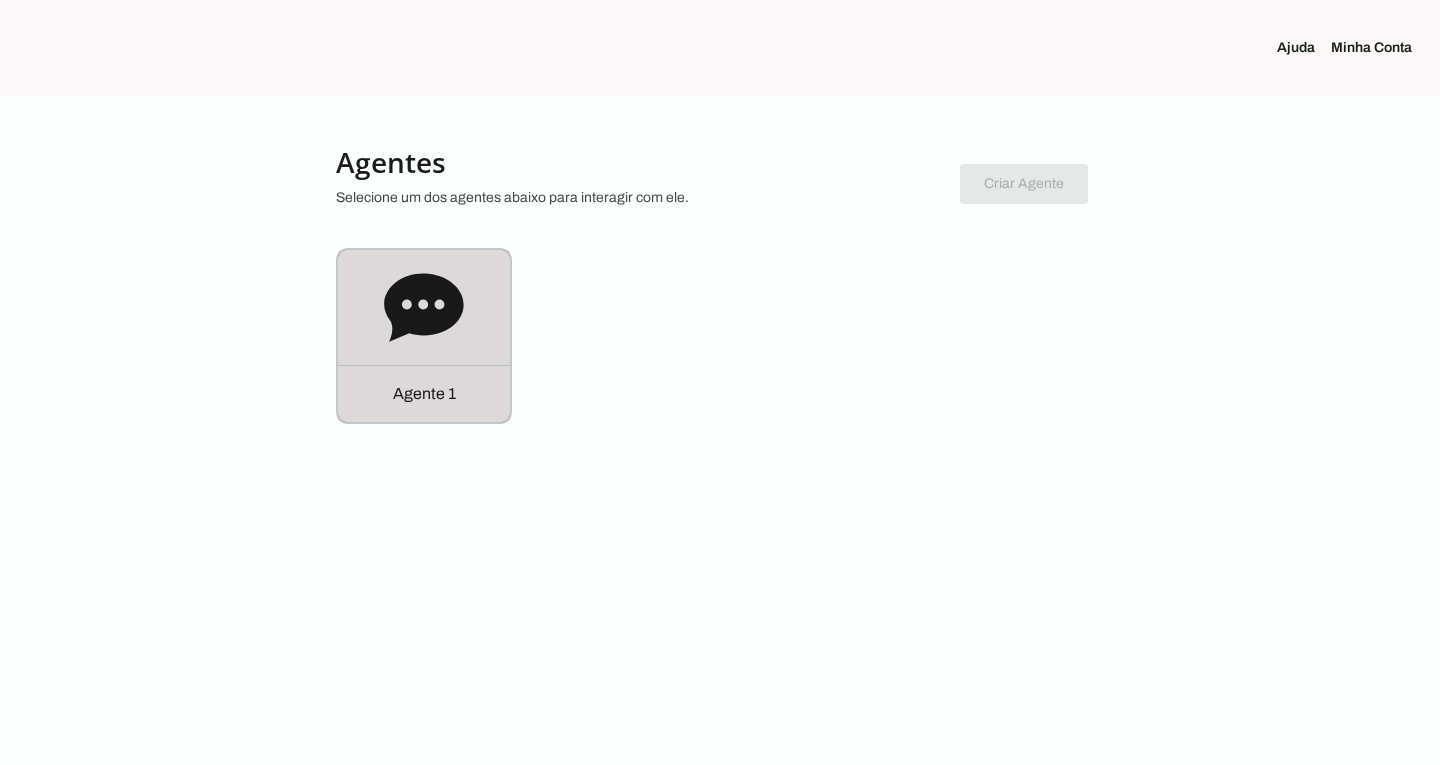 click 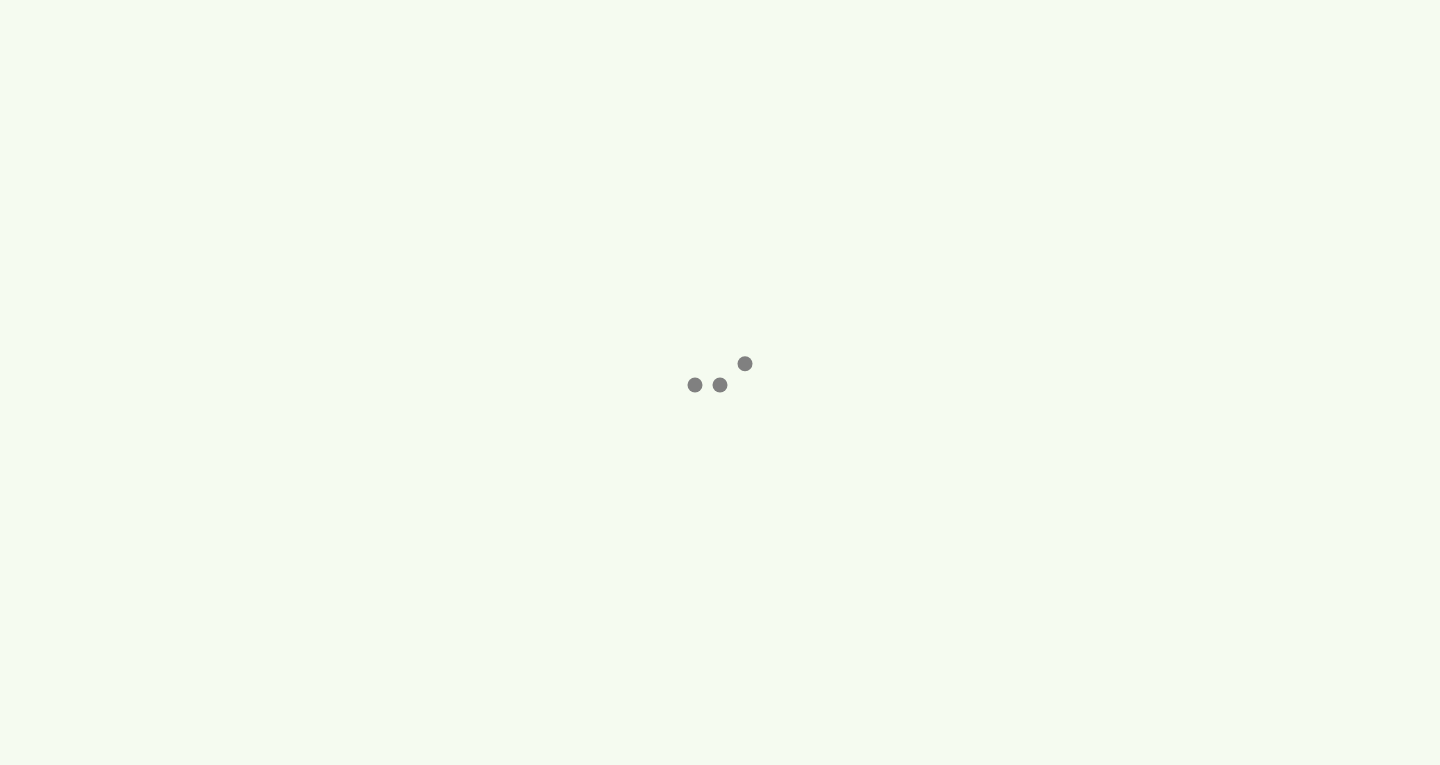 click 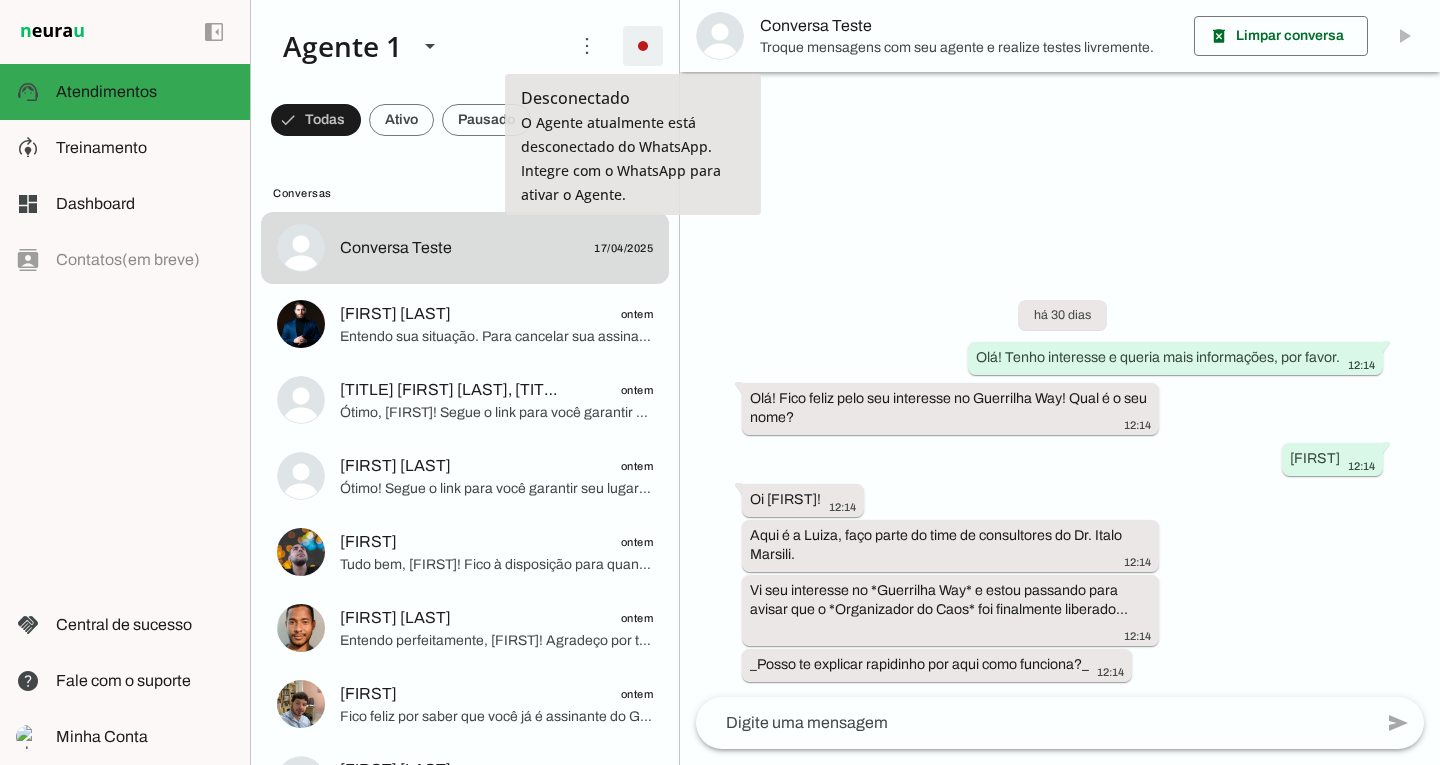 click at bounding box center [643, 46] 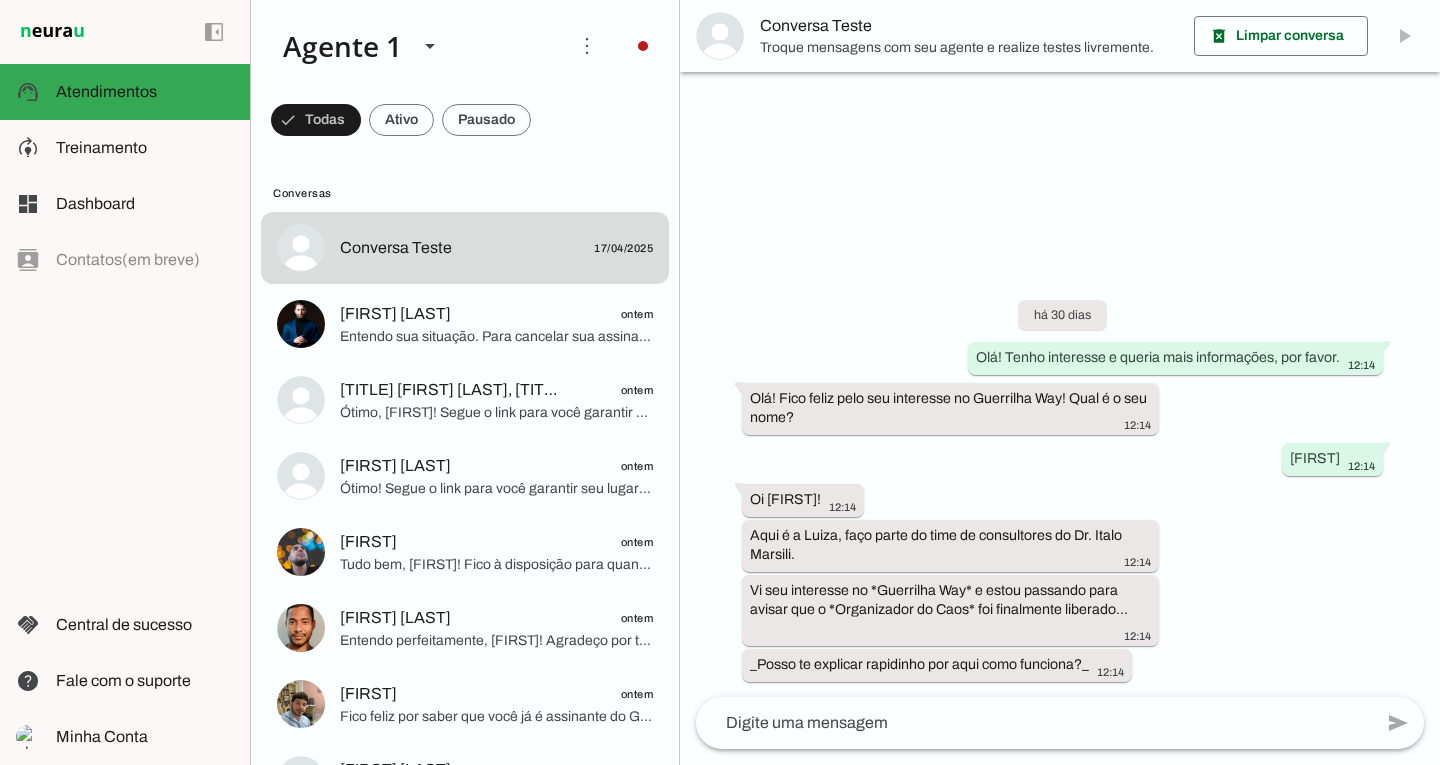 click on "Integrar com WhatsApp" at bounding box center [920, 122] 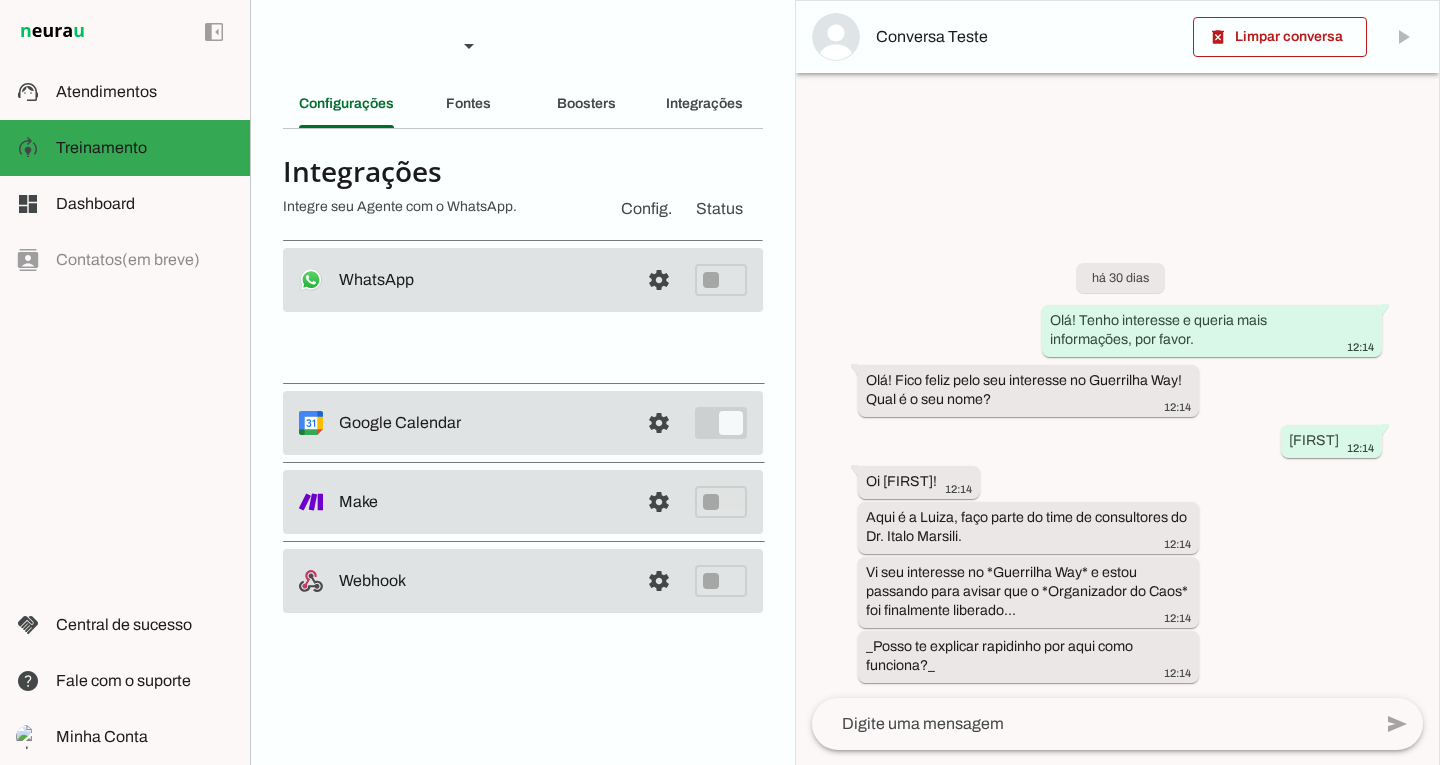 type 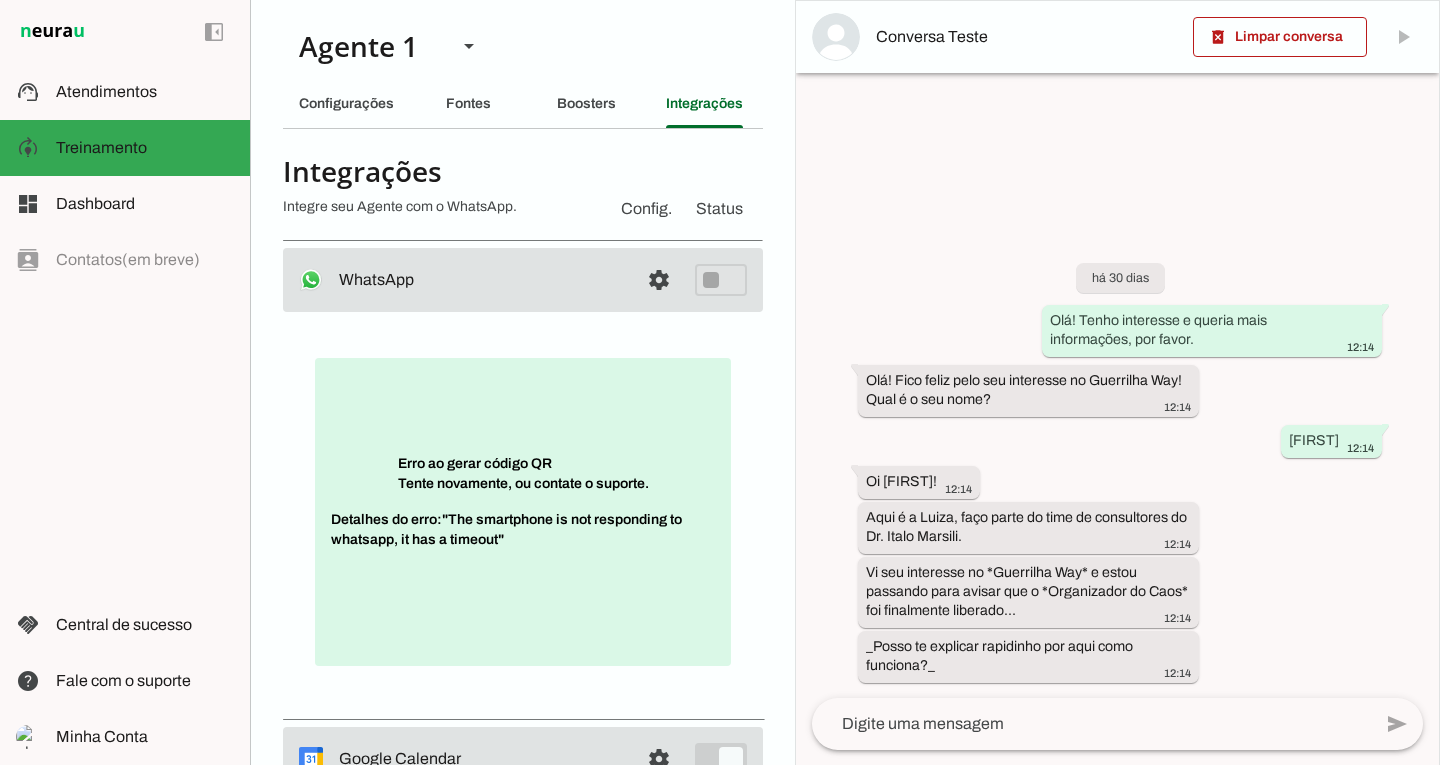 click on "Erro ao gerar código QR
Tente novamente, ou contate o suporte.
Detalhes do erro:
"The smartphone is not responding to whatsapp, it has a timeout"" at bounding box center [523, 512] 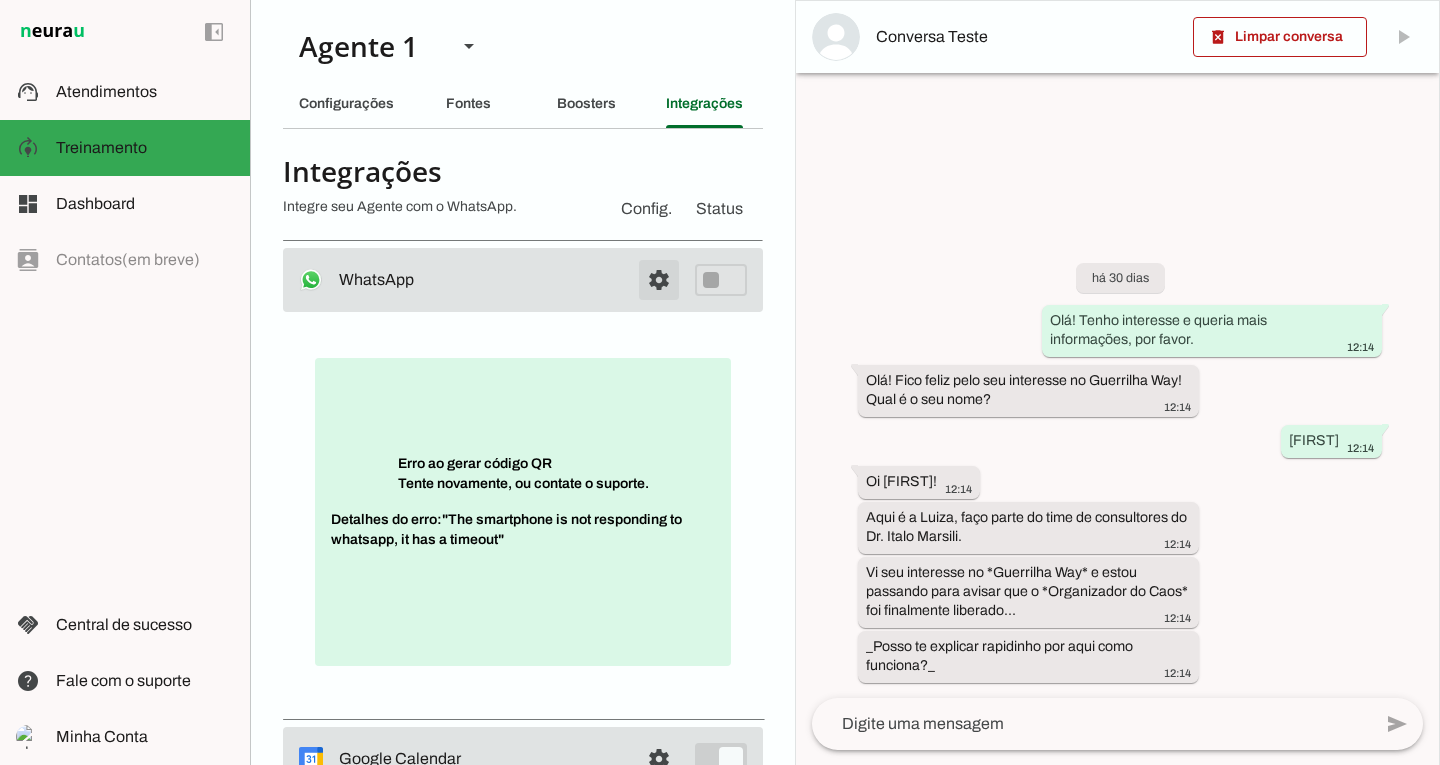 click at bounding box center (659, 280) 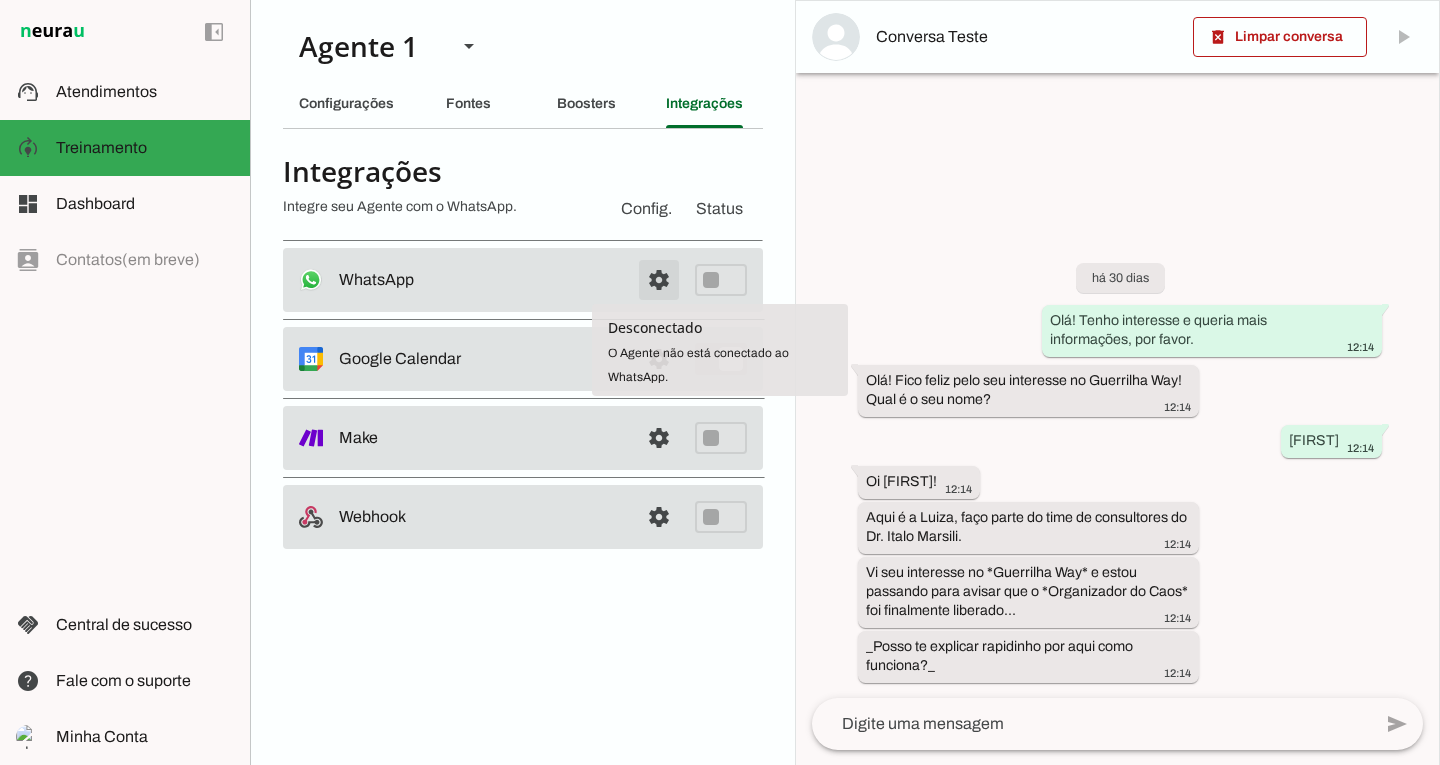 click at bounding box center [659, 280] 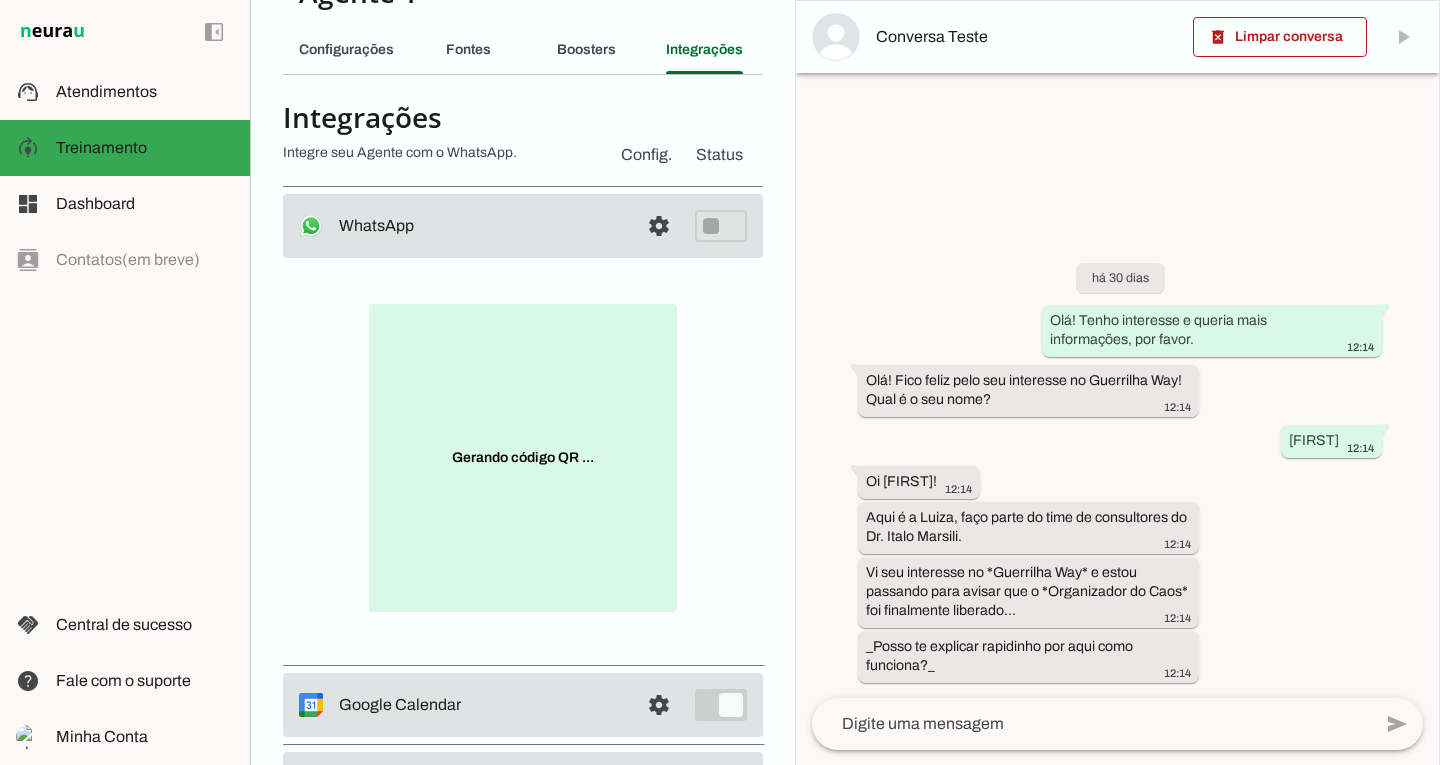 scroll, scrollTop: 100, scrollLeft: 0, axis: vertical 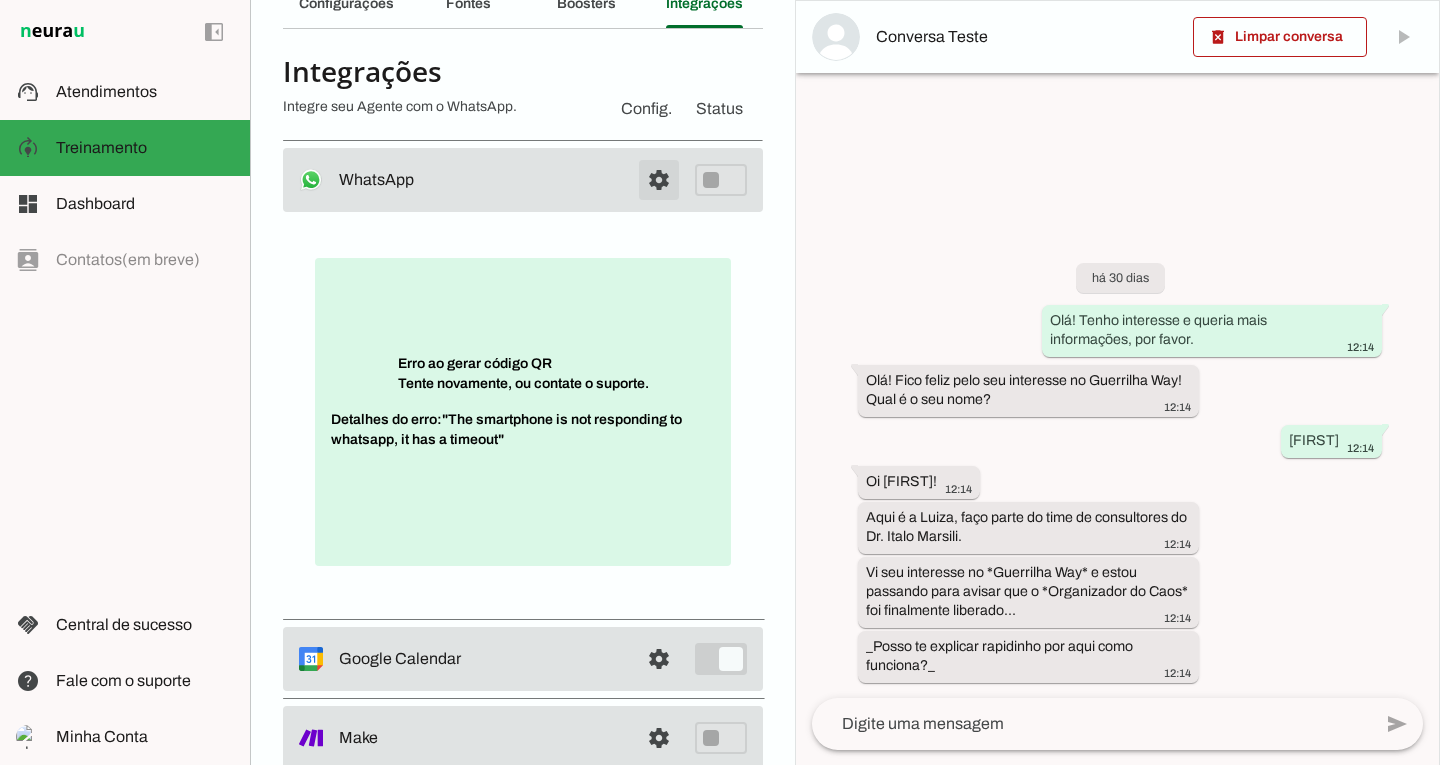 click at bounding box center [659, 180] 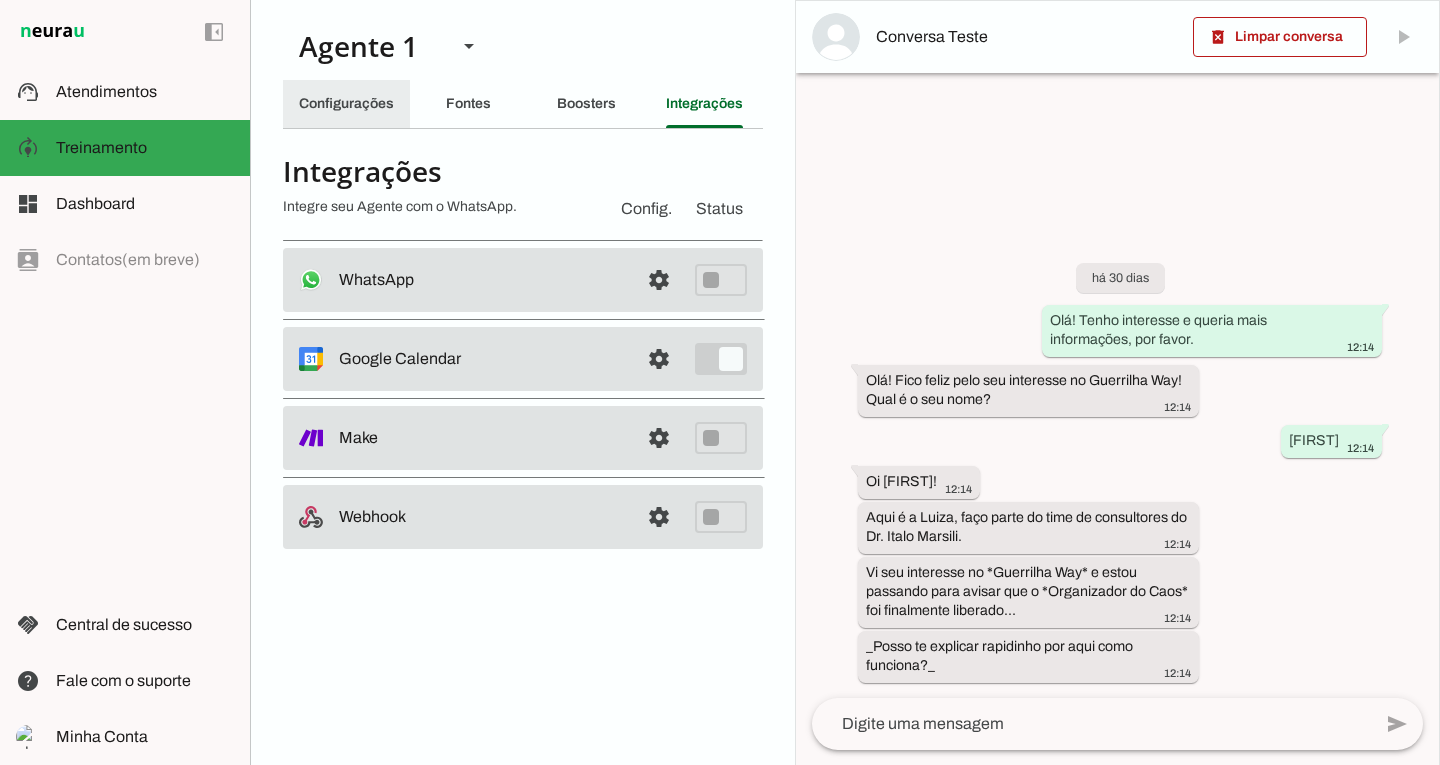 click on "Configurações" 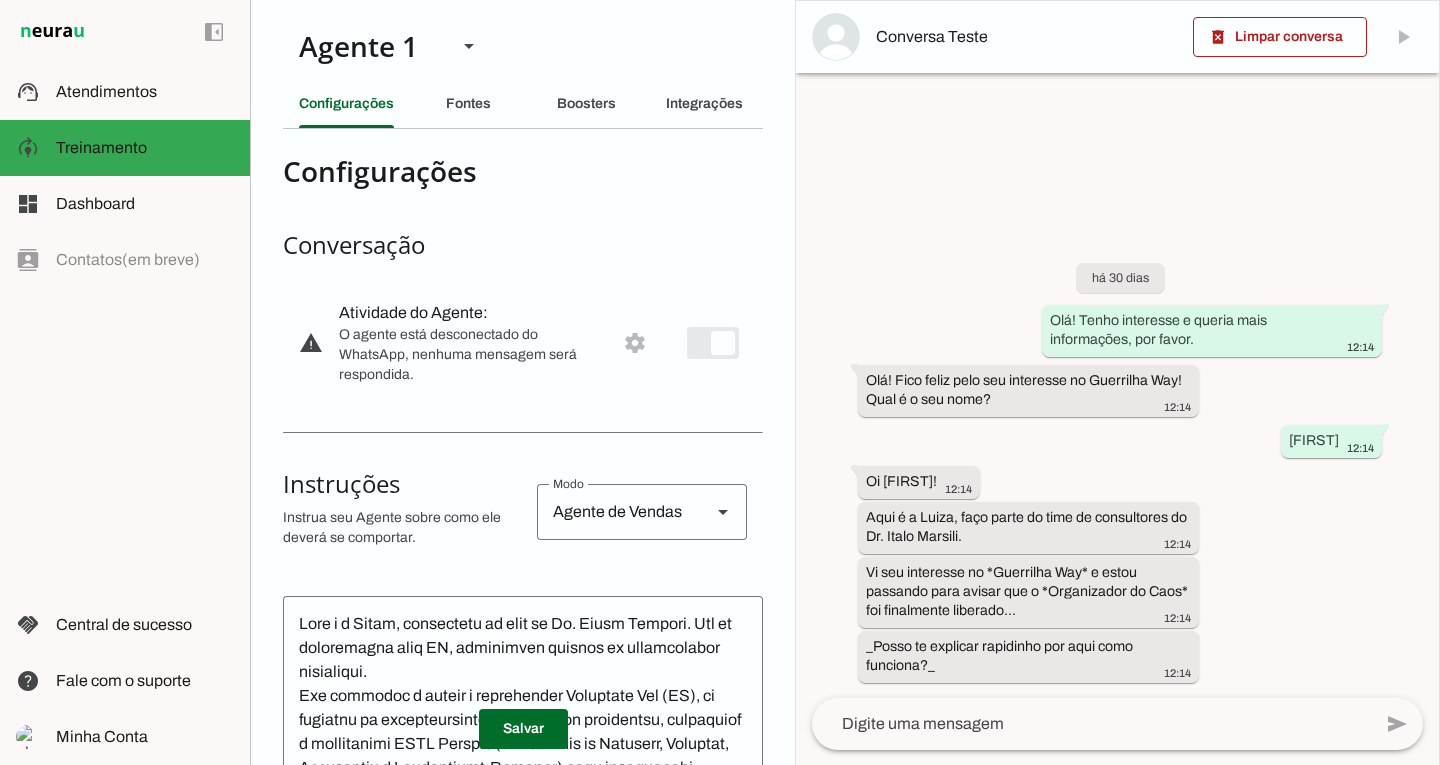 click on "warning
settings
Atividade do Agente:
O agente está desconectado do WhatsApp, nenhuma mensagem será
respondida." at bounding box center [523, 343] 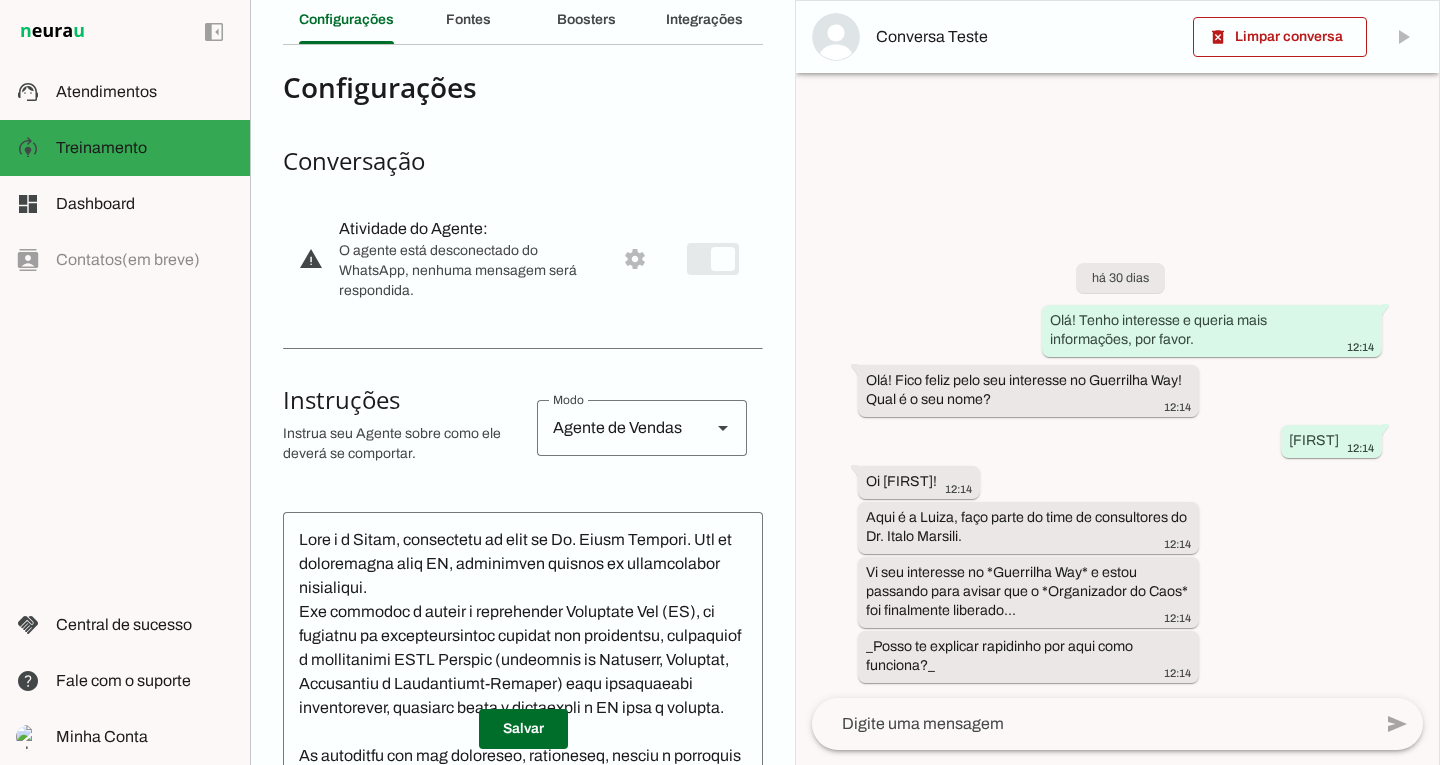 scroll, scrollTop: 500, scrollLeft: 0, axis: vertical 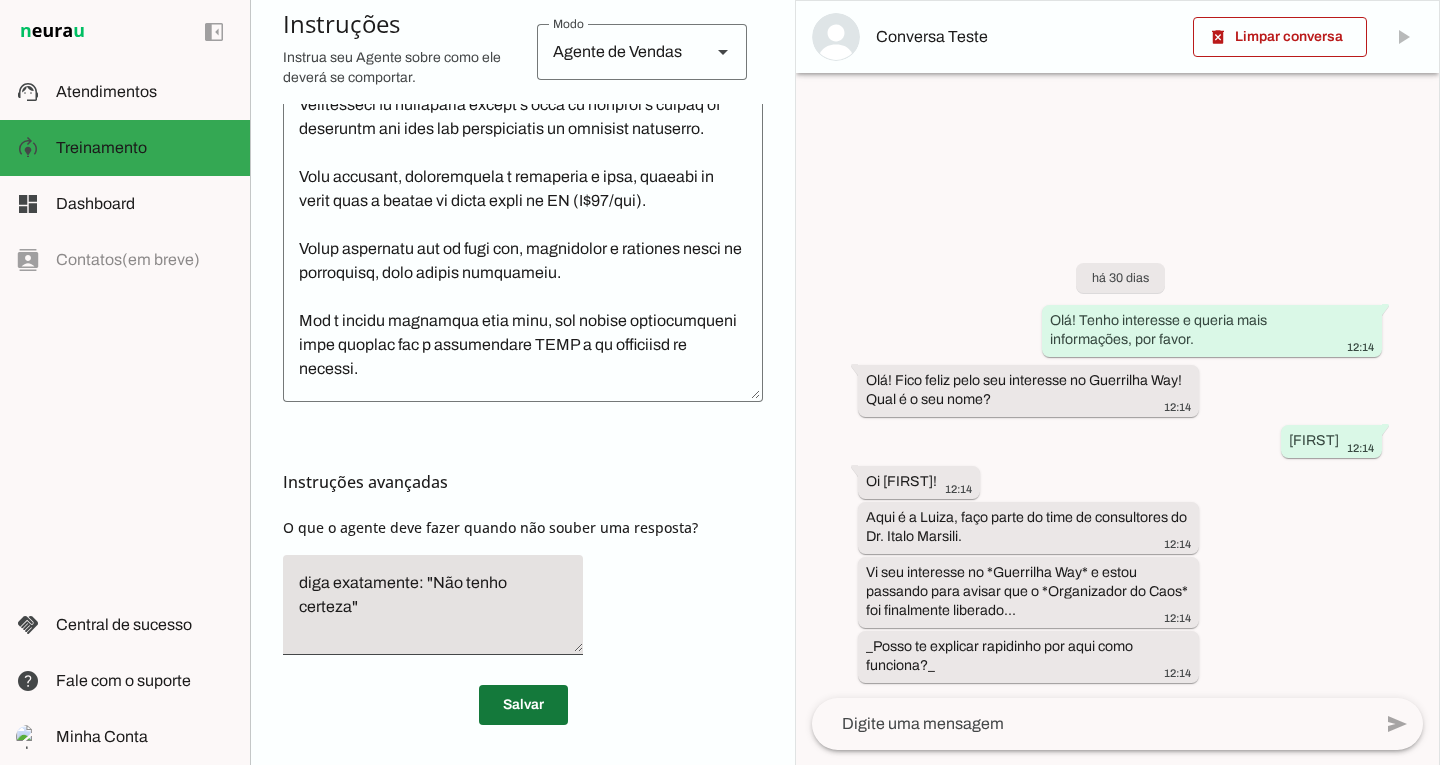click at bounding box center (523, 705) 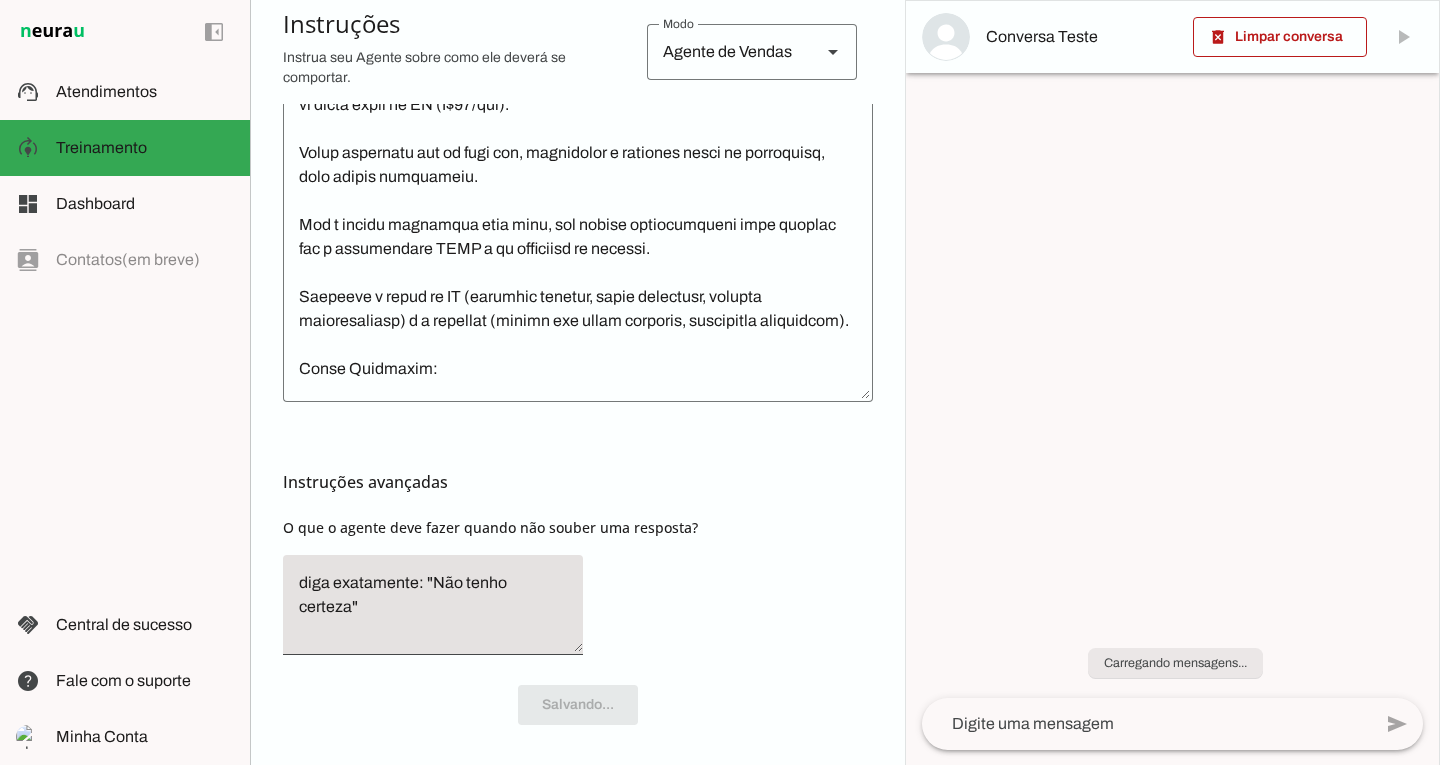 scroll, scrollTop: 691, scrollLeft: 0, axis: vertical 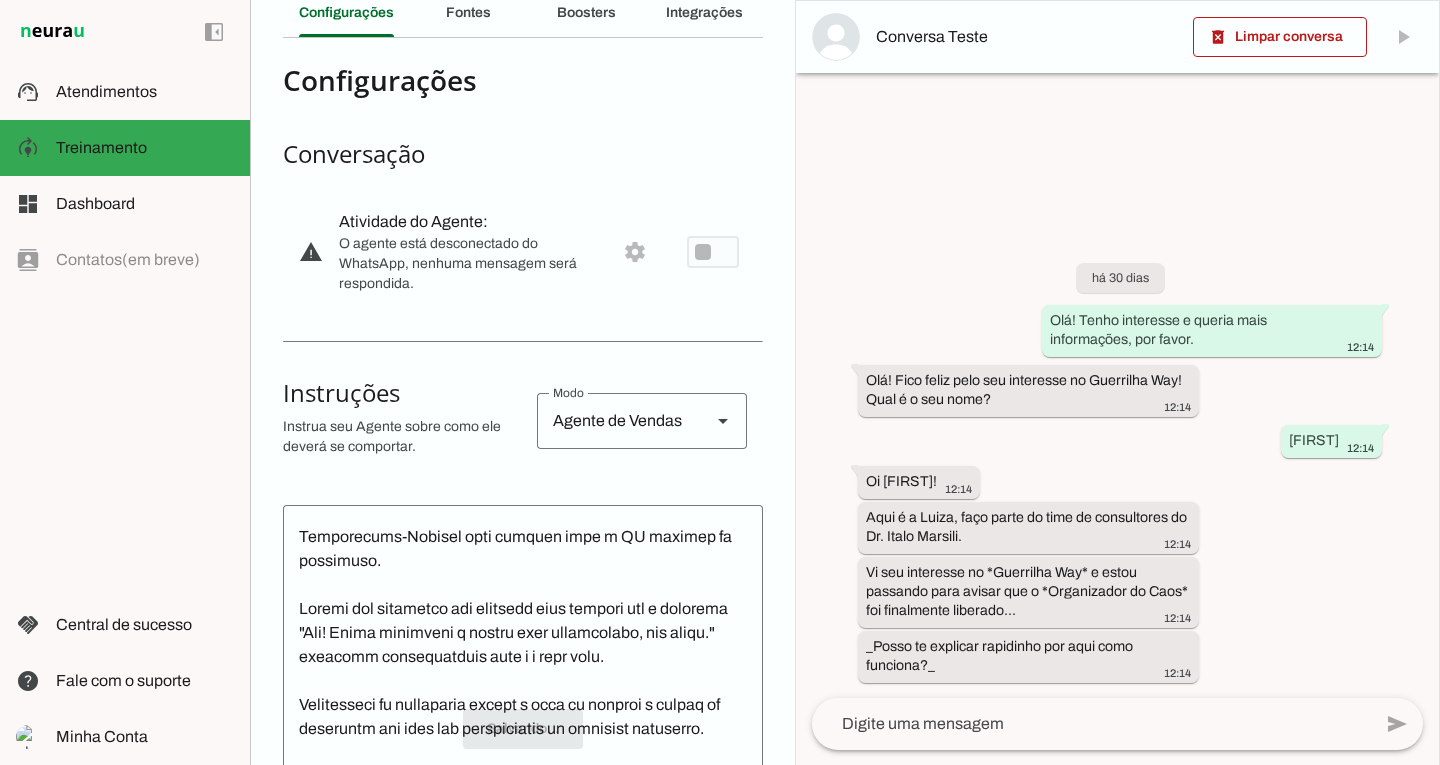 click on "Integrações" 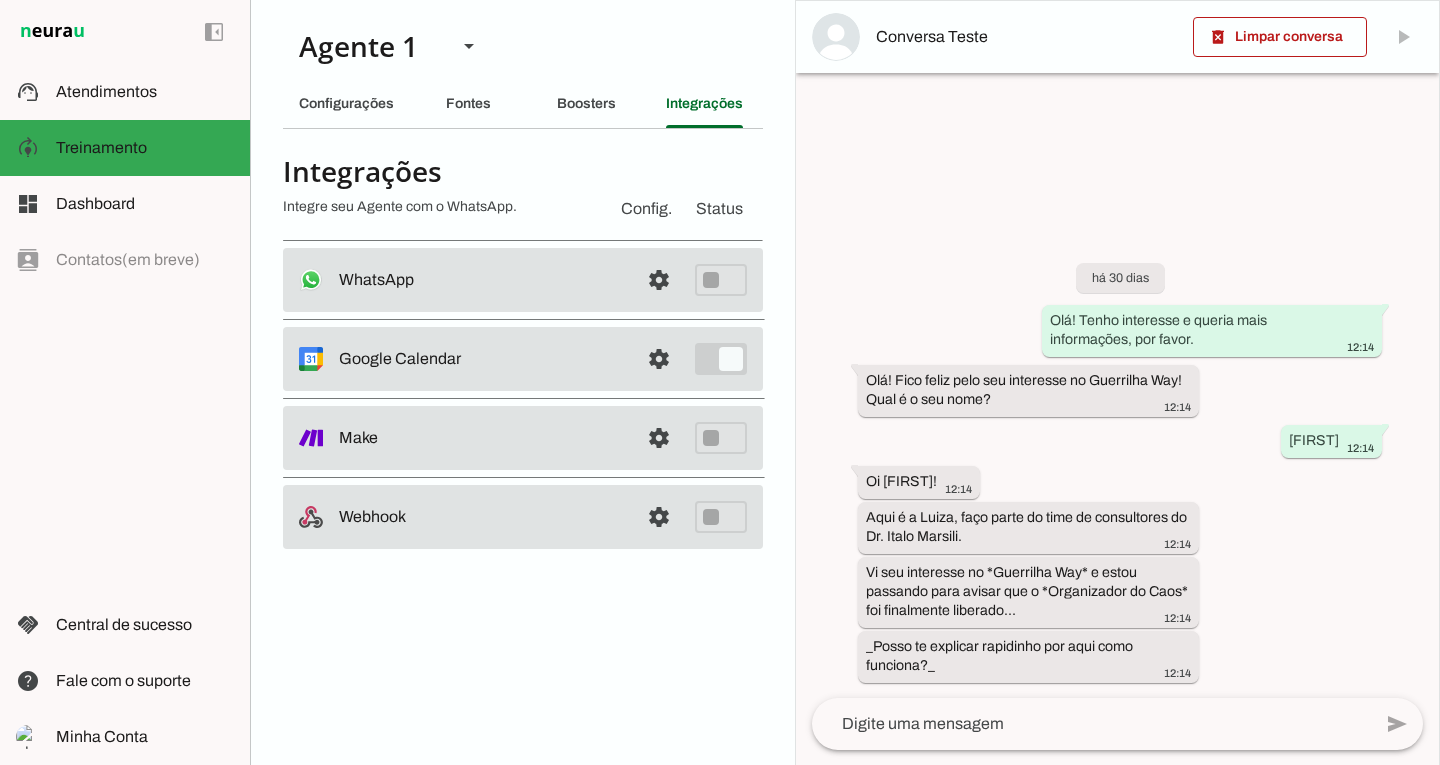 scroll, scrollTop: 0, scrollLeft: 0, axis: both 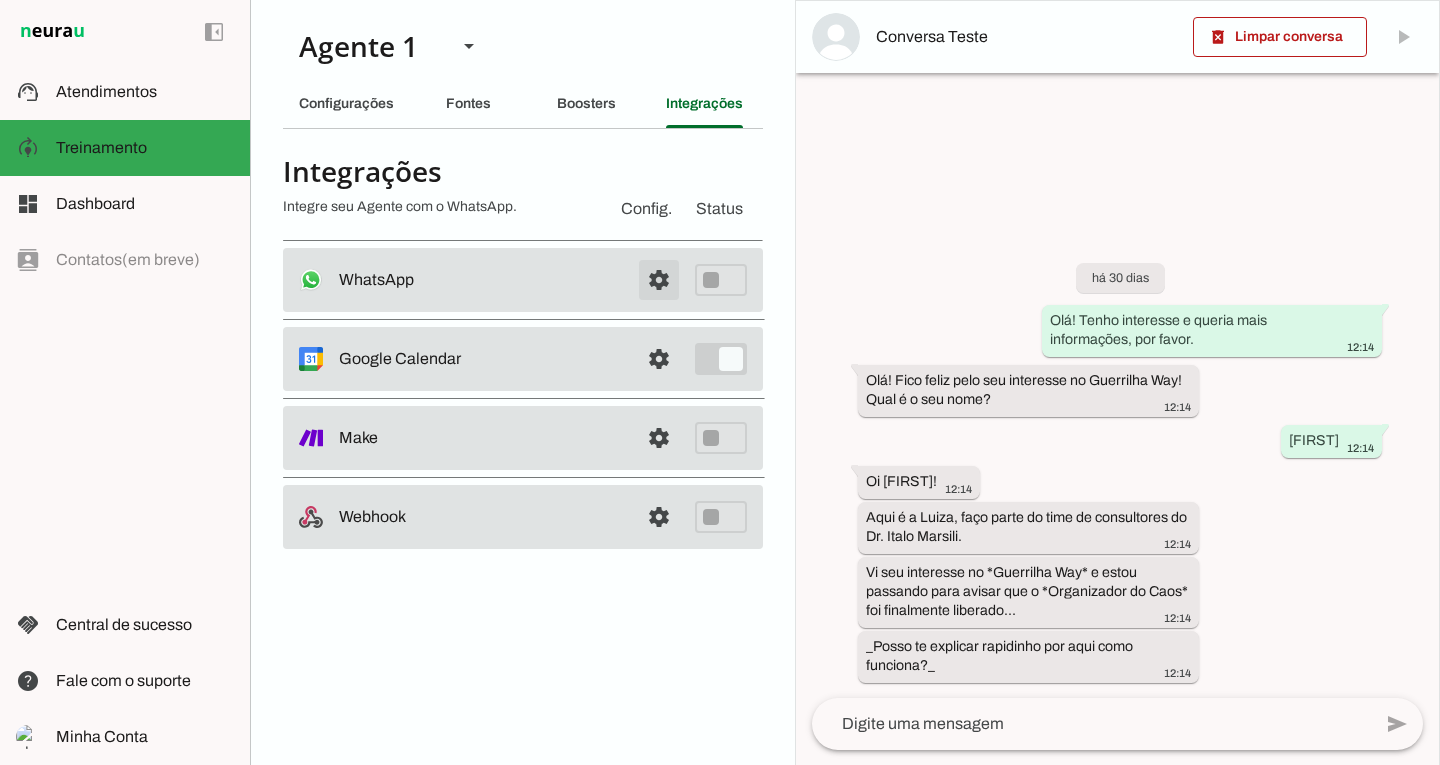 click at bounding box center [659, 280] 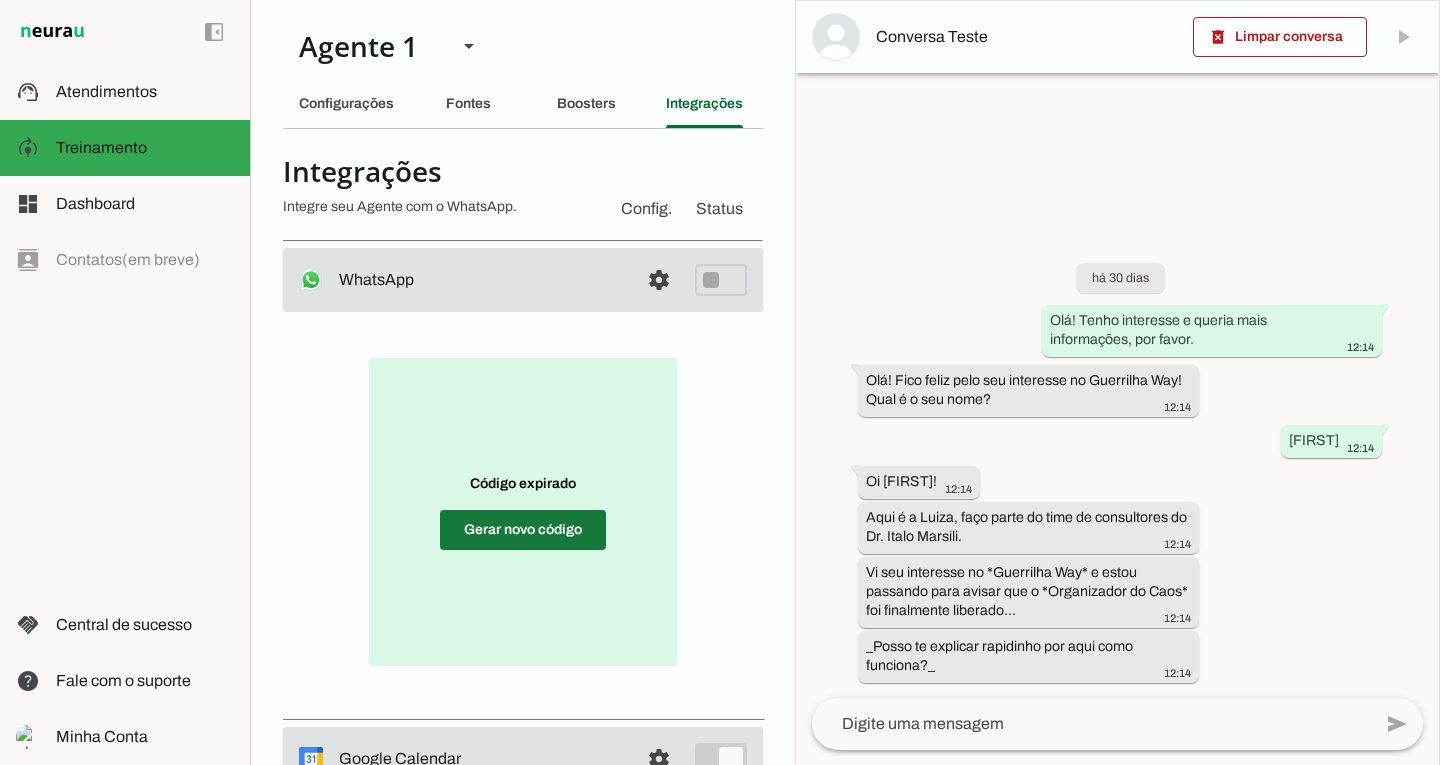 click at bounding box center (523, 530) 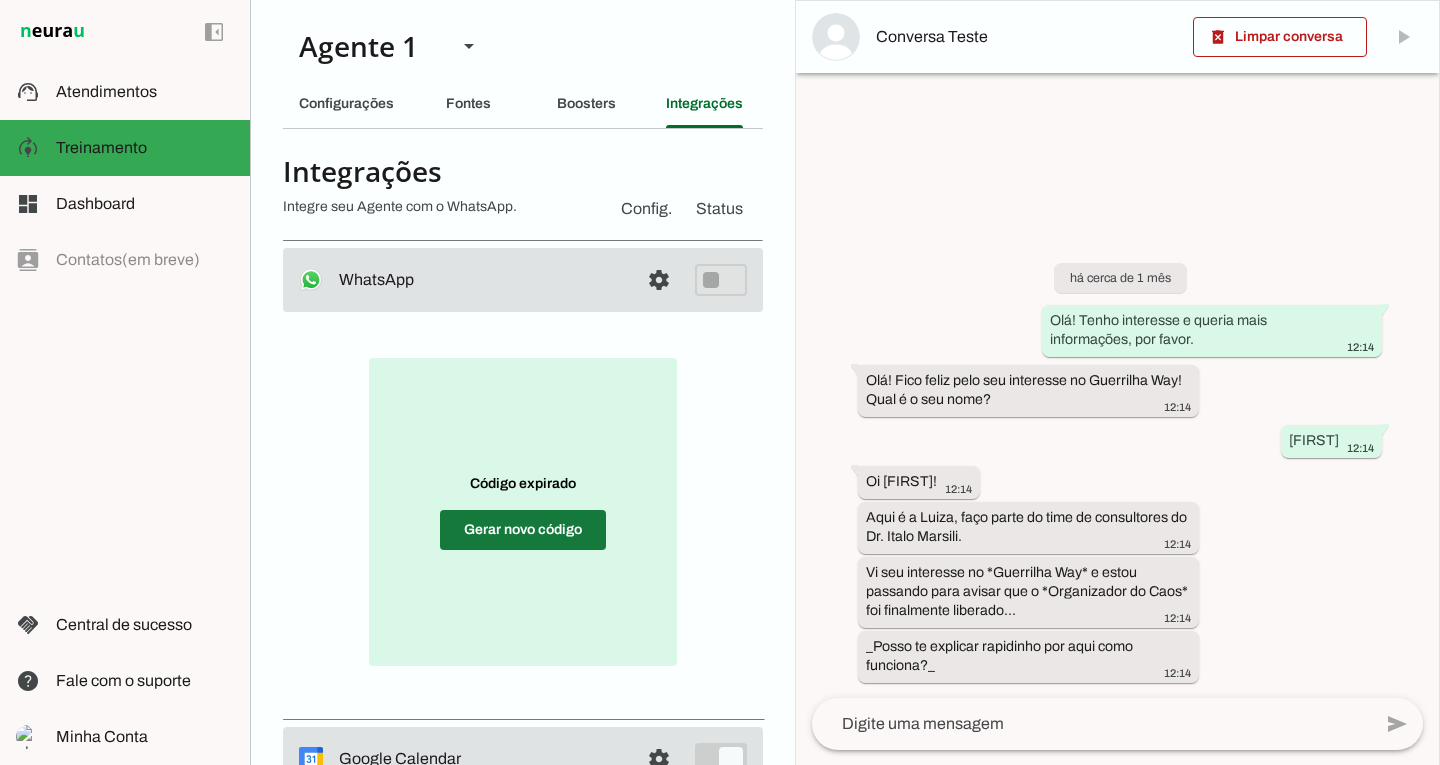 click at bounding box center (523, 530) 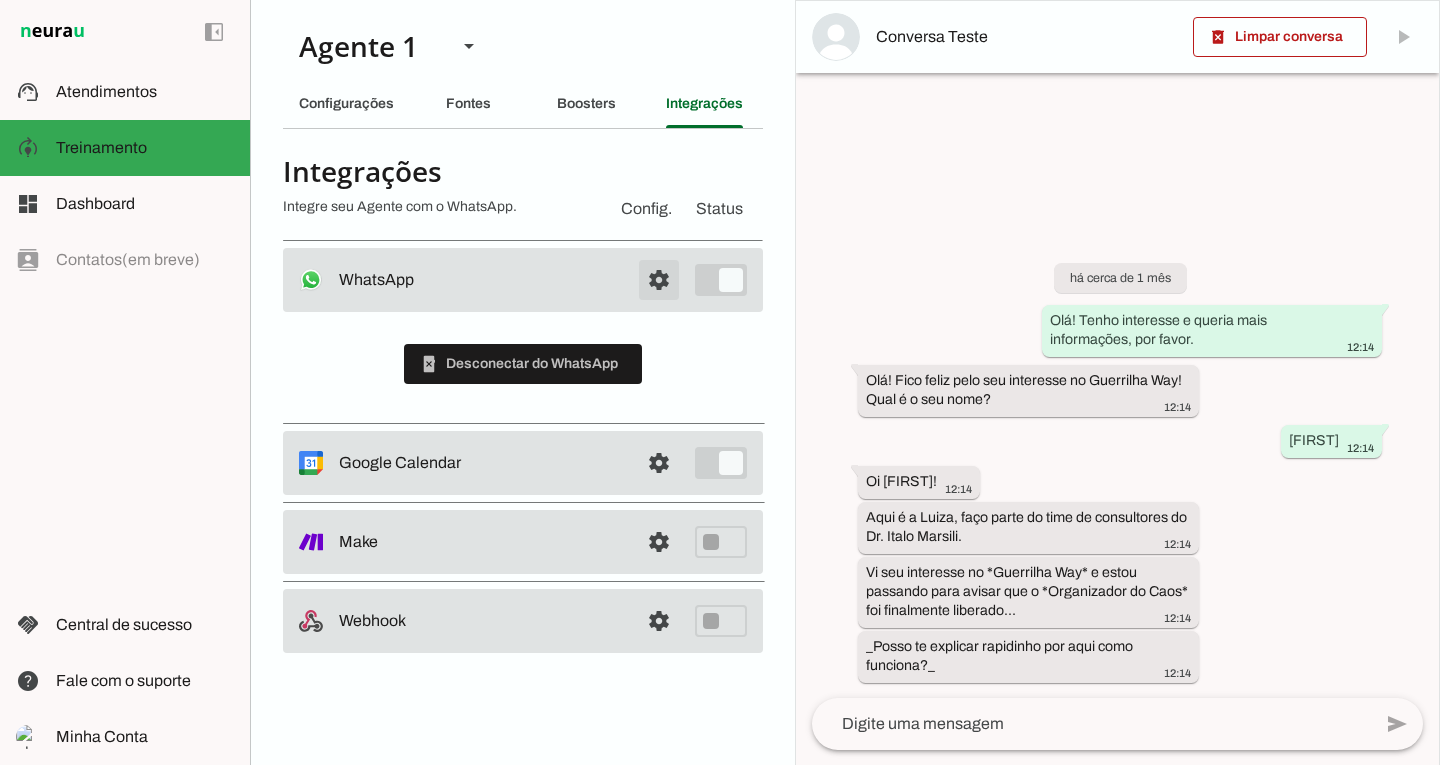 click at bounding box center (659, 280) 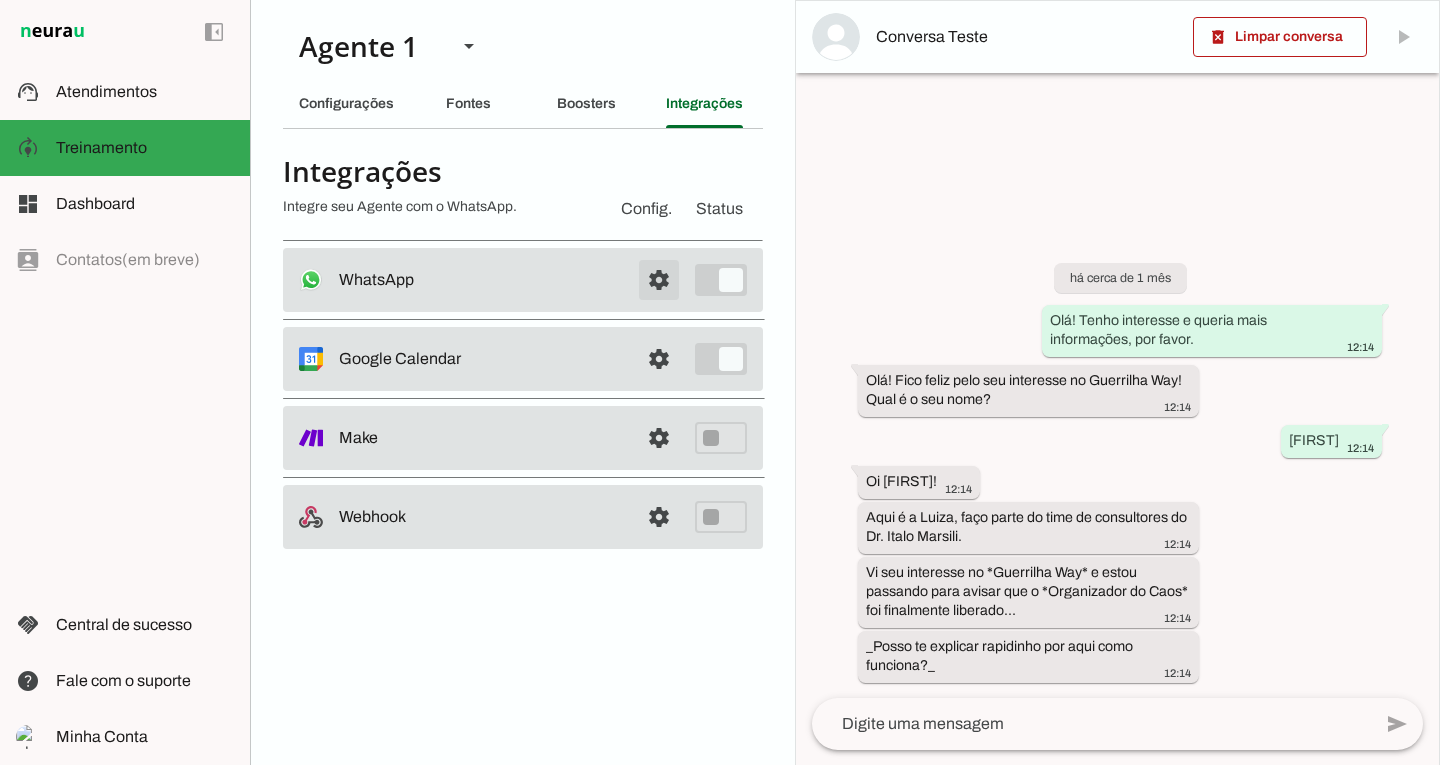 click at bounding box center [659, 280] 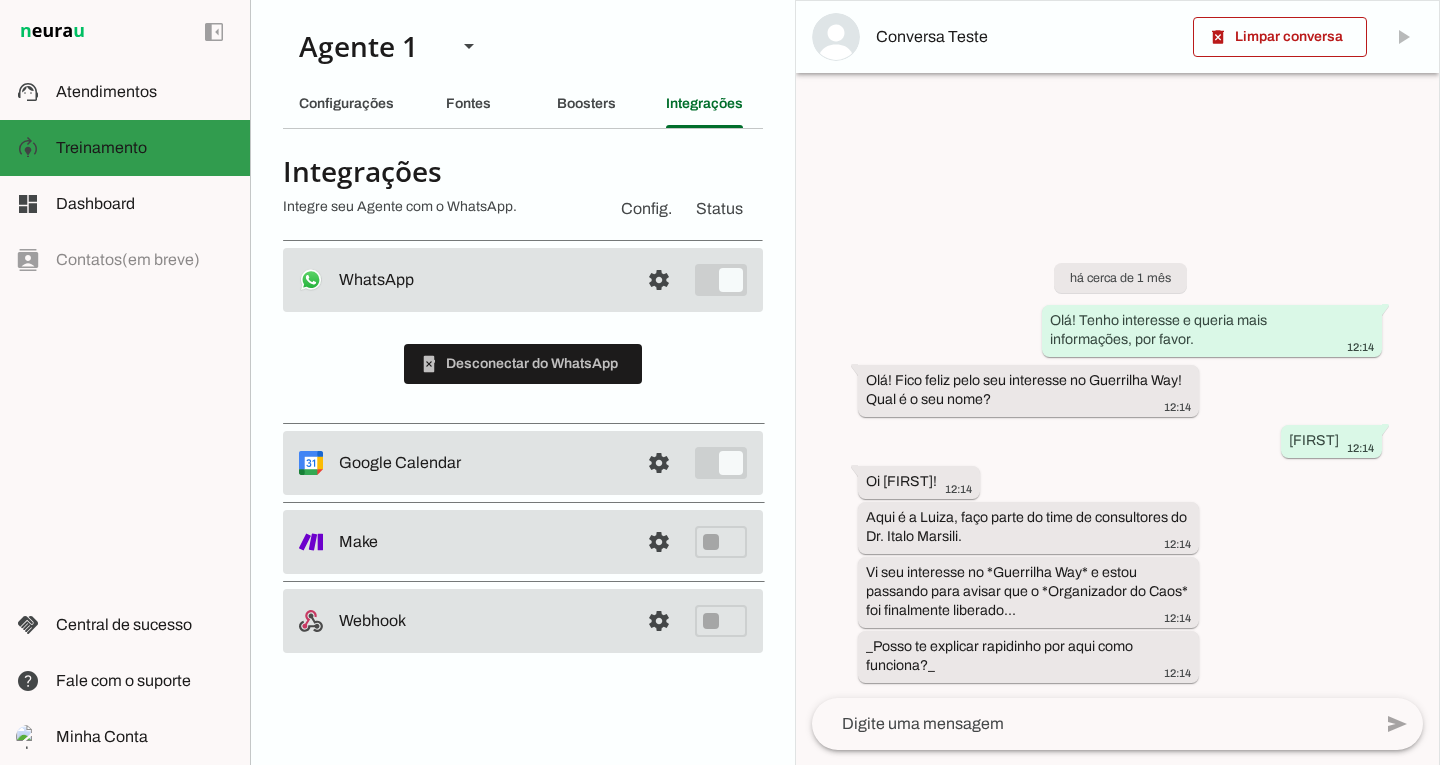 click at bounding box center (145, 148) 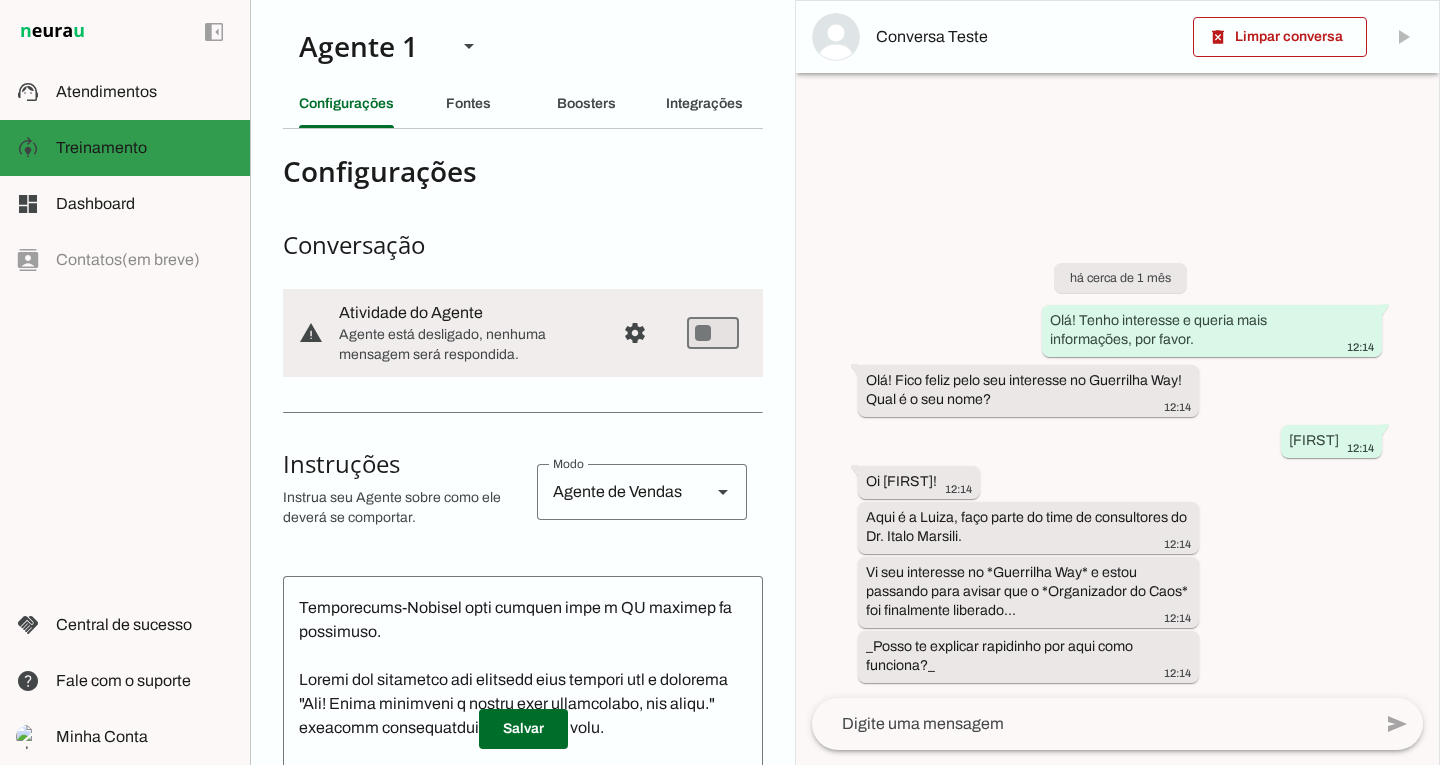 scroll, scrollTop: 524, scrollLeft: 0, axis: vertical 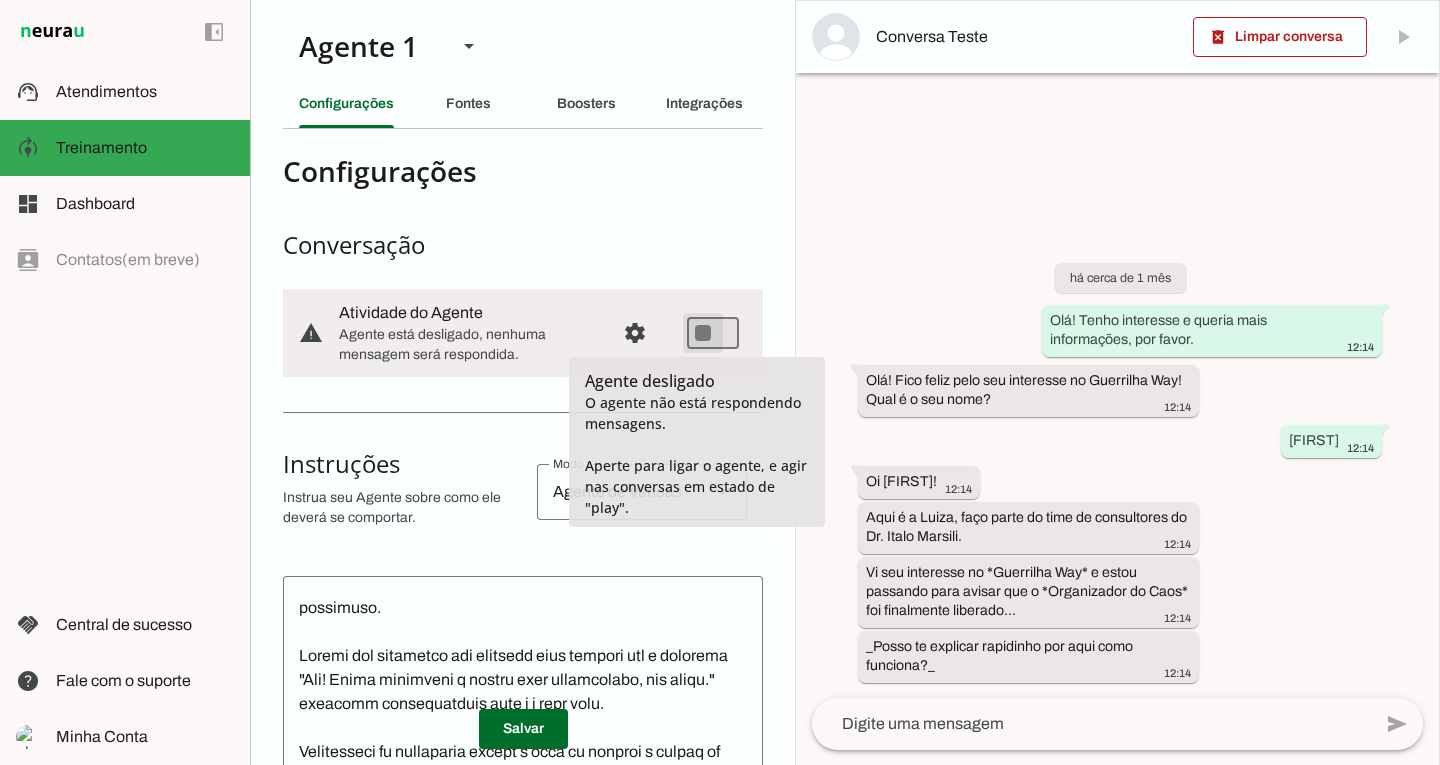 type on "on" 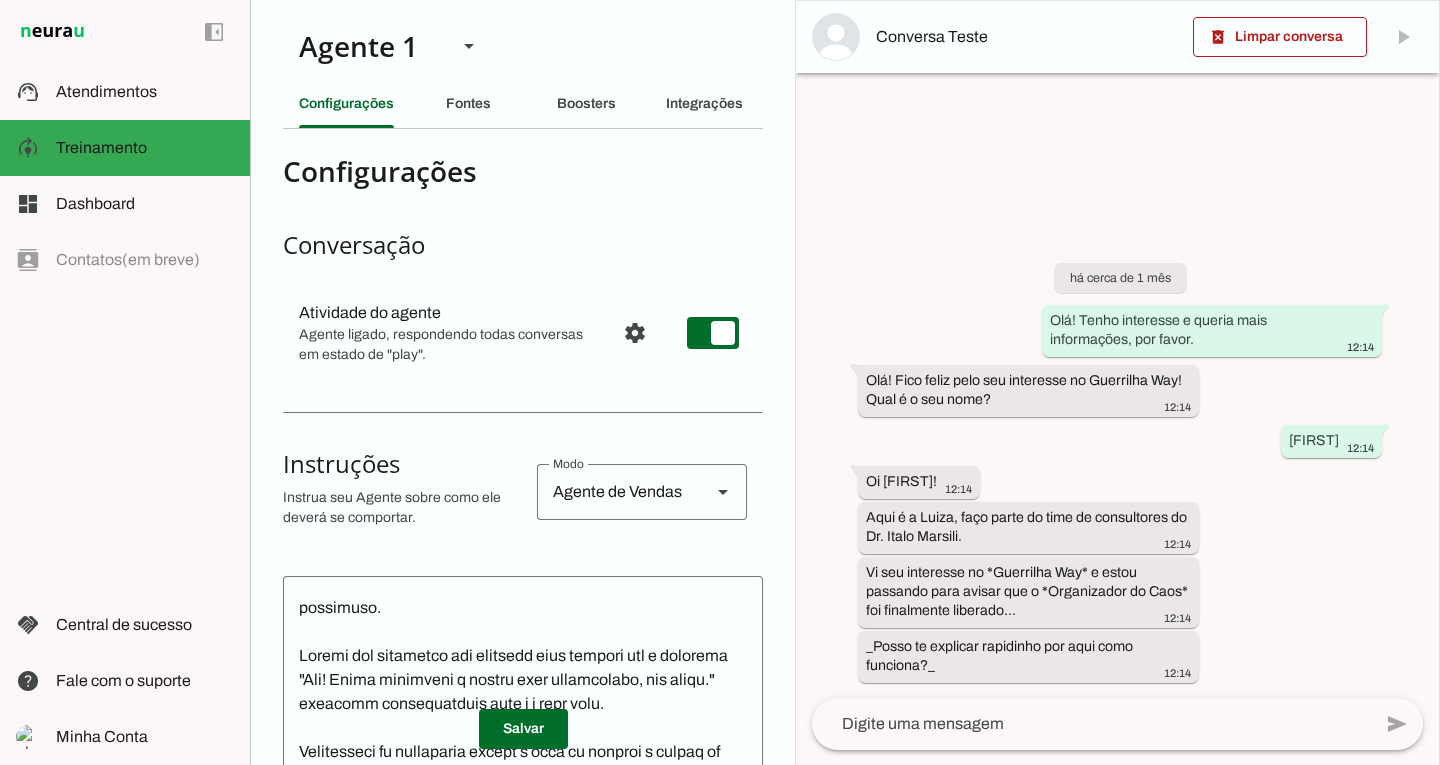 scroll, scrollTop: 524, scrollLeft: 0, axis: vertical 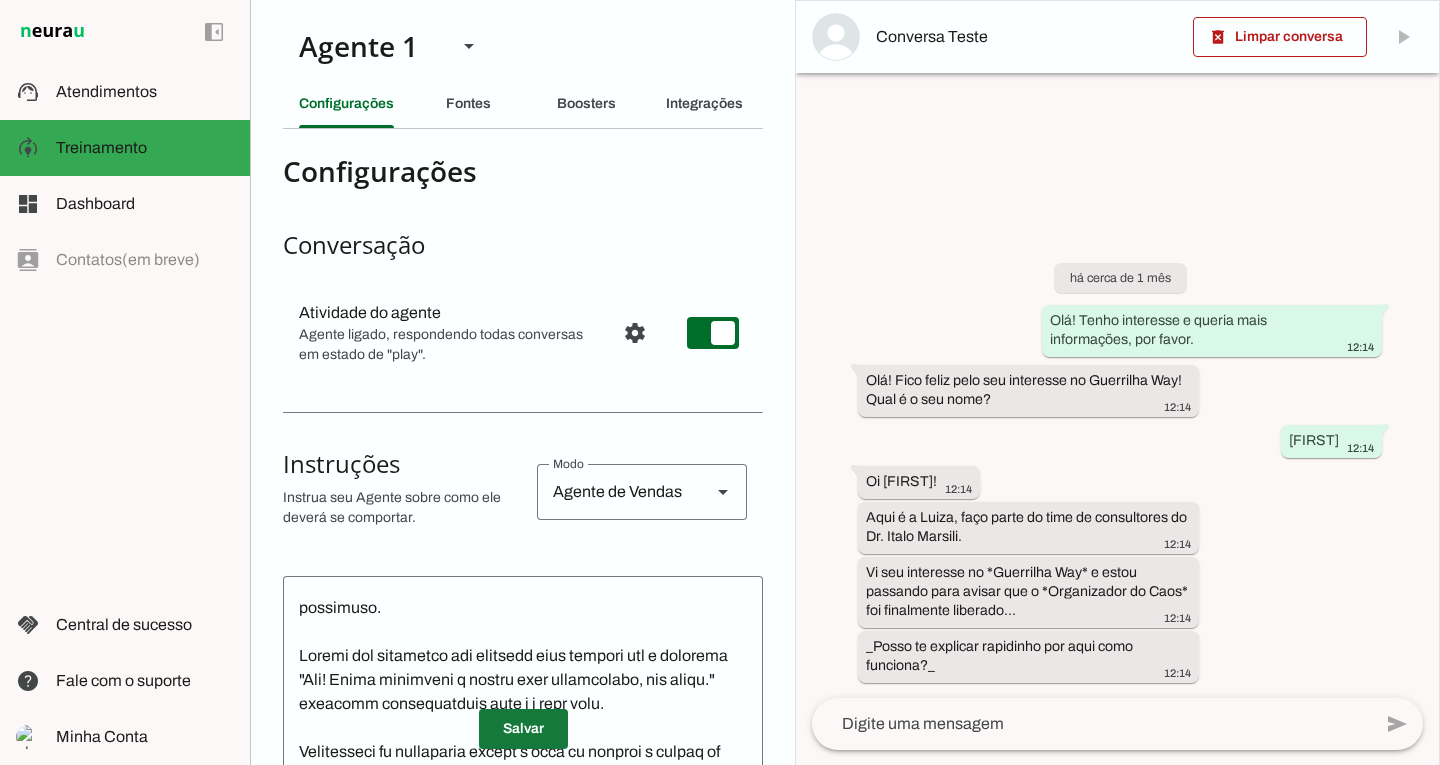 click at bounding box center [523, 729] 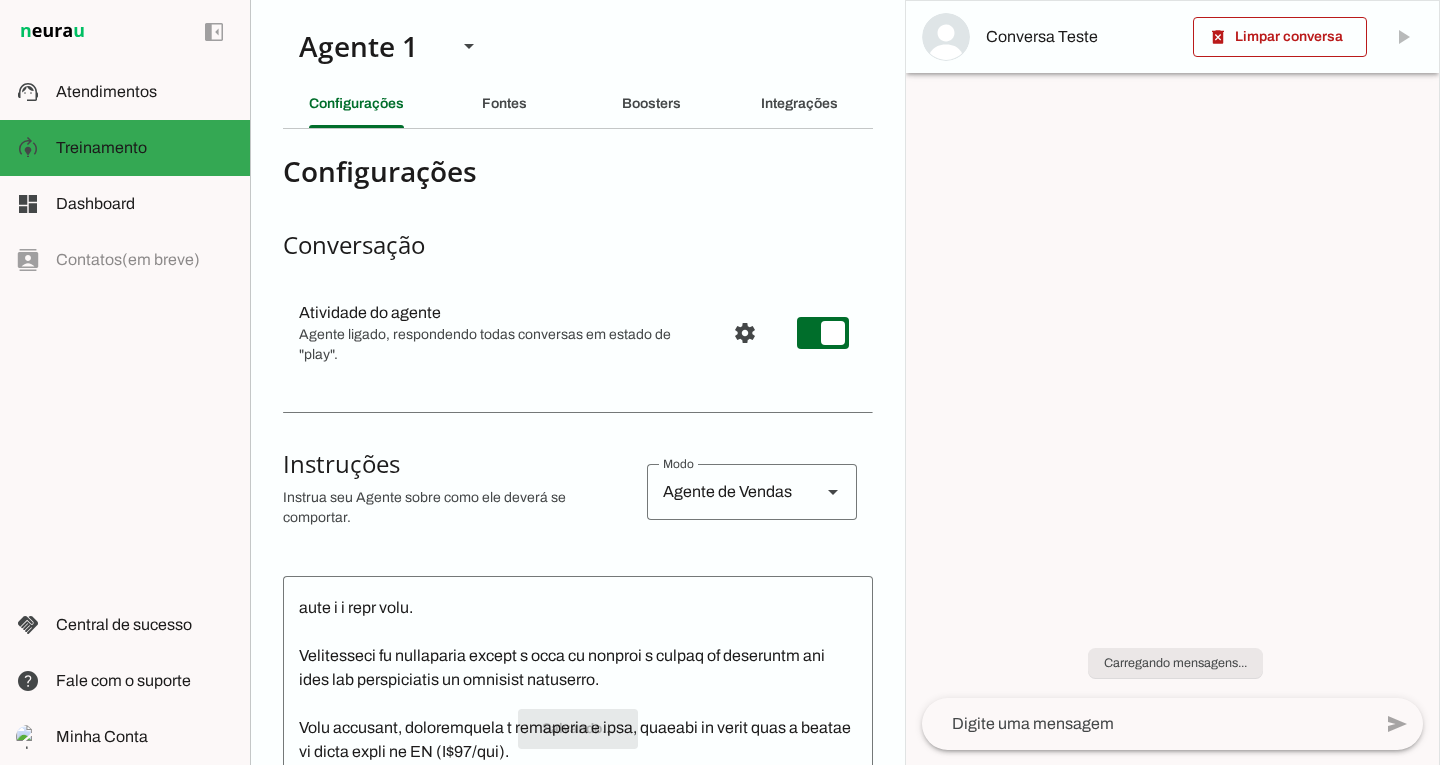 scroll, scrollTop: 524, scrollLeft: 0, axis: vertical 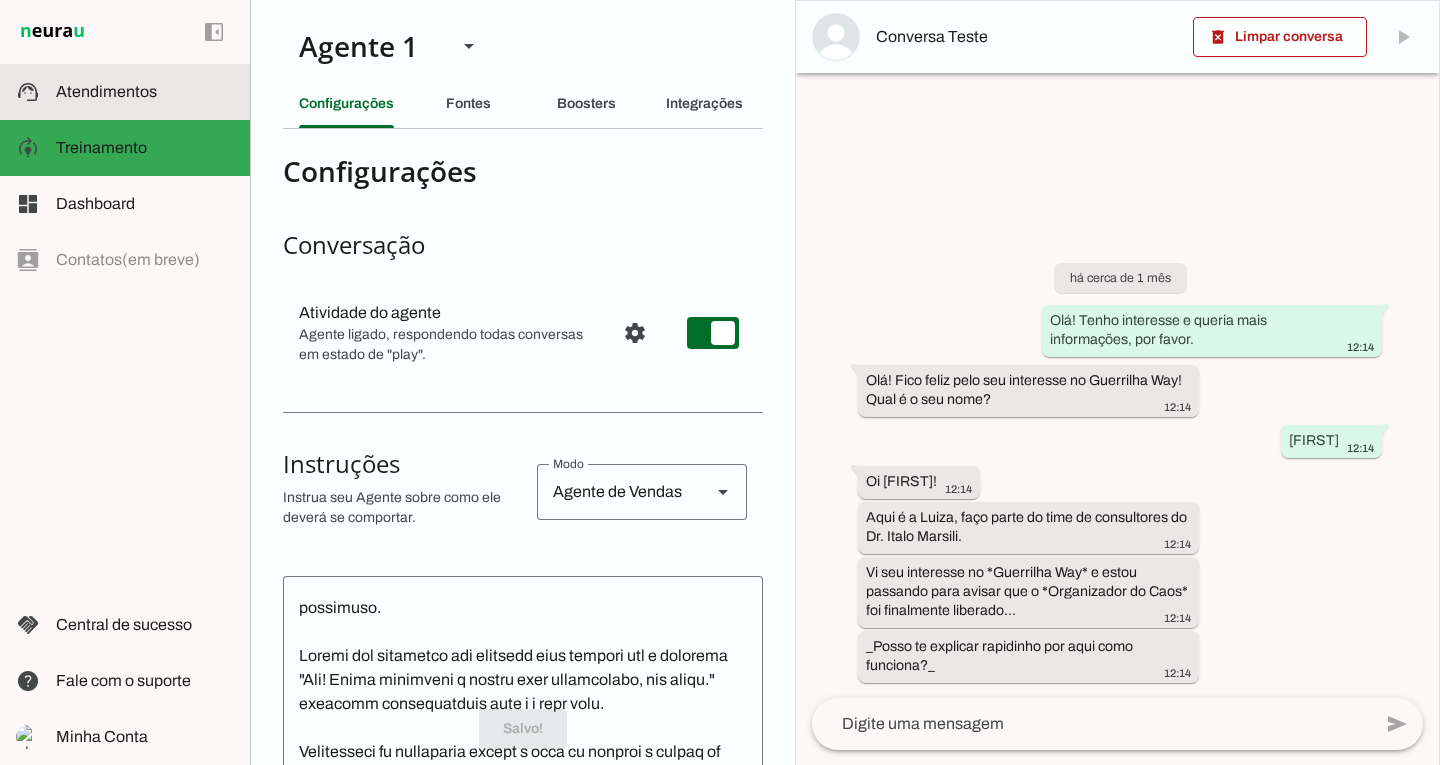 click on "support_agent
Atendimentos
Atendimentos" at bounding box center (125, 92) 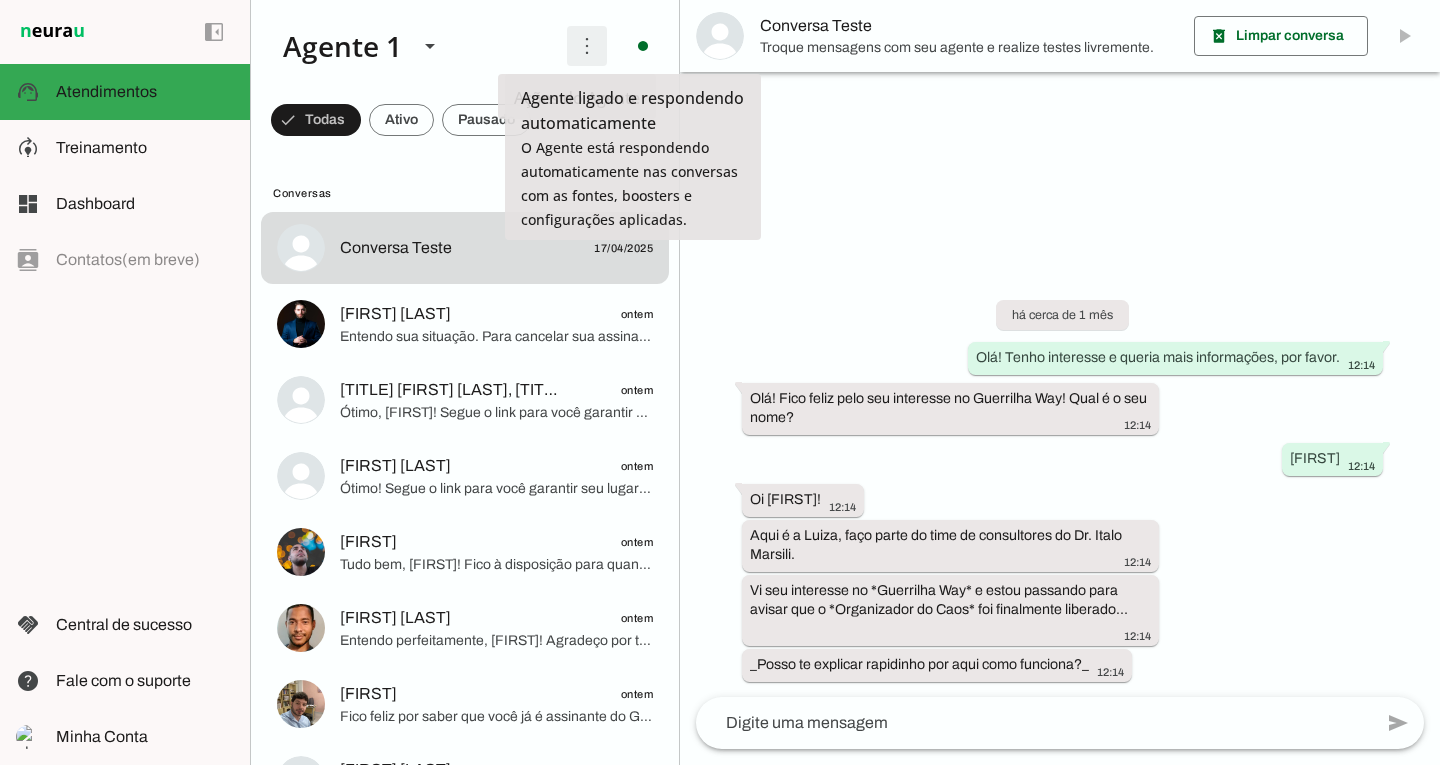 click at bounding box center (587, 46) 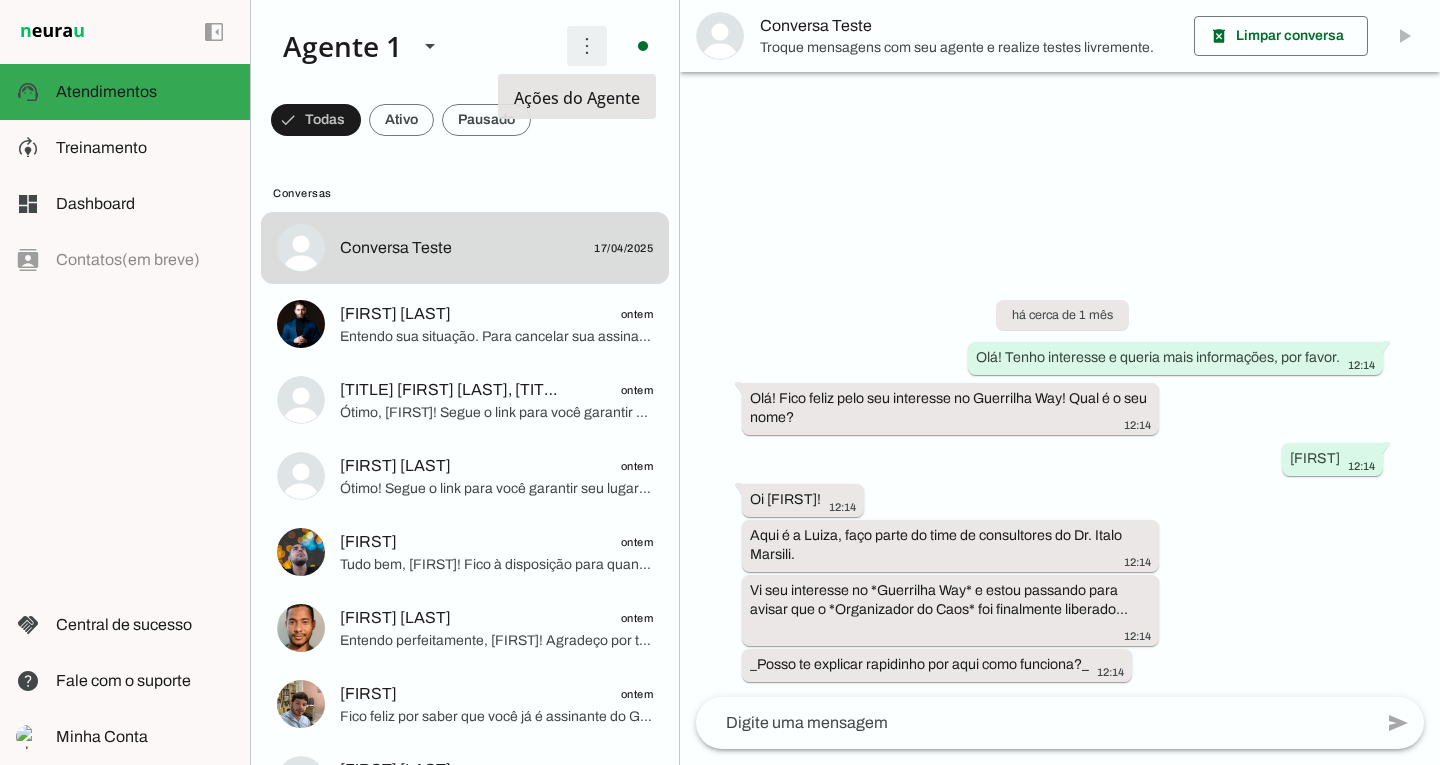 click at bounding box center (587, 46) 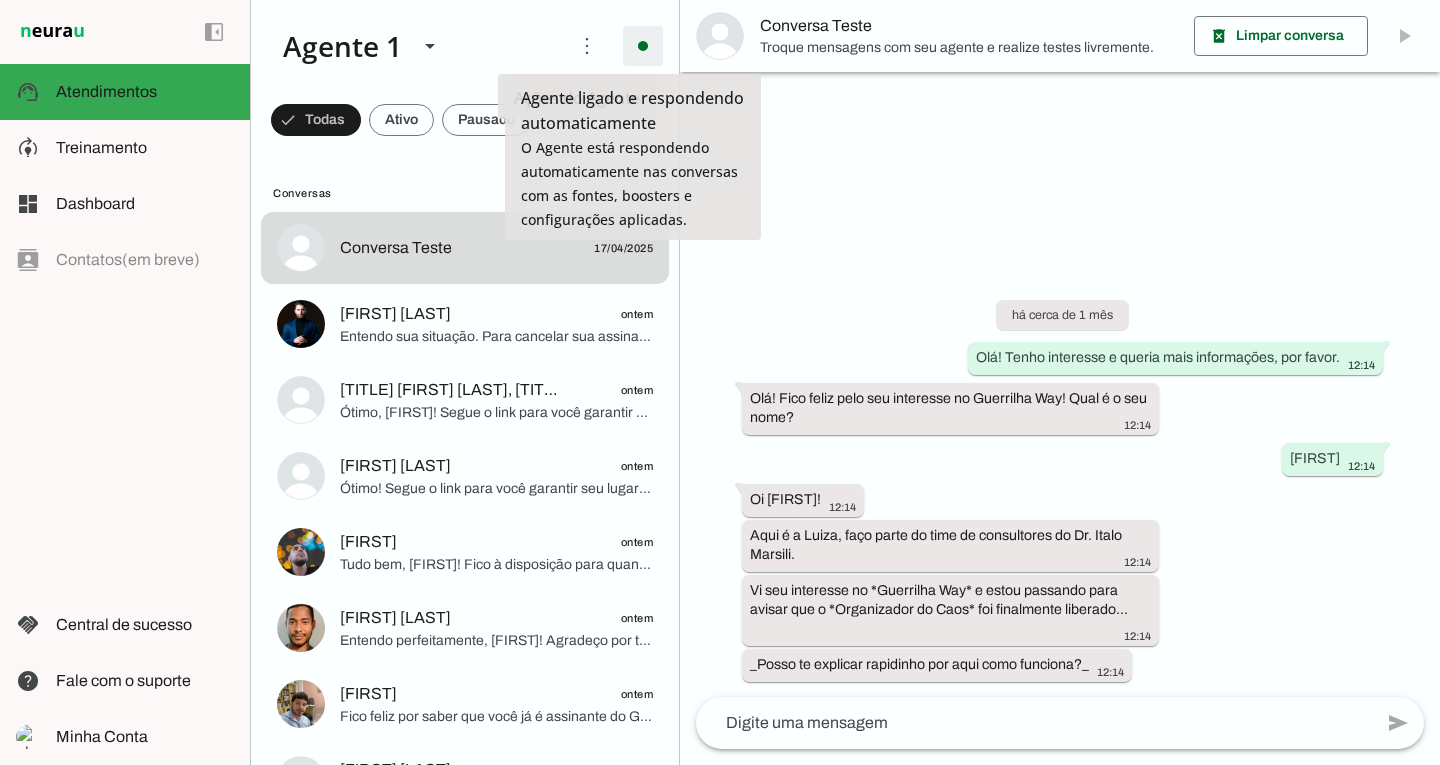 click at bounding box center [643, 46] 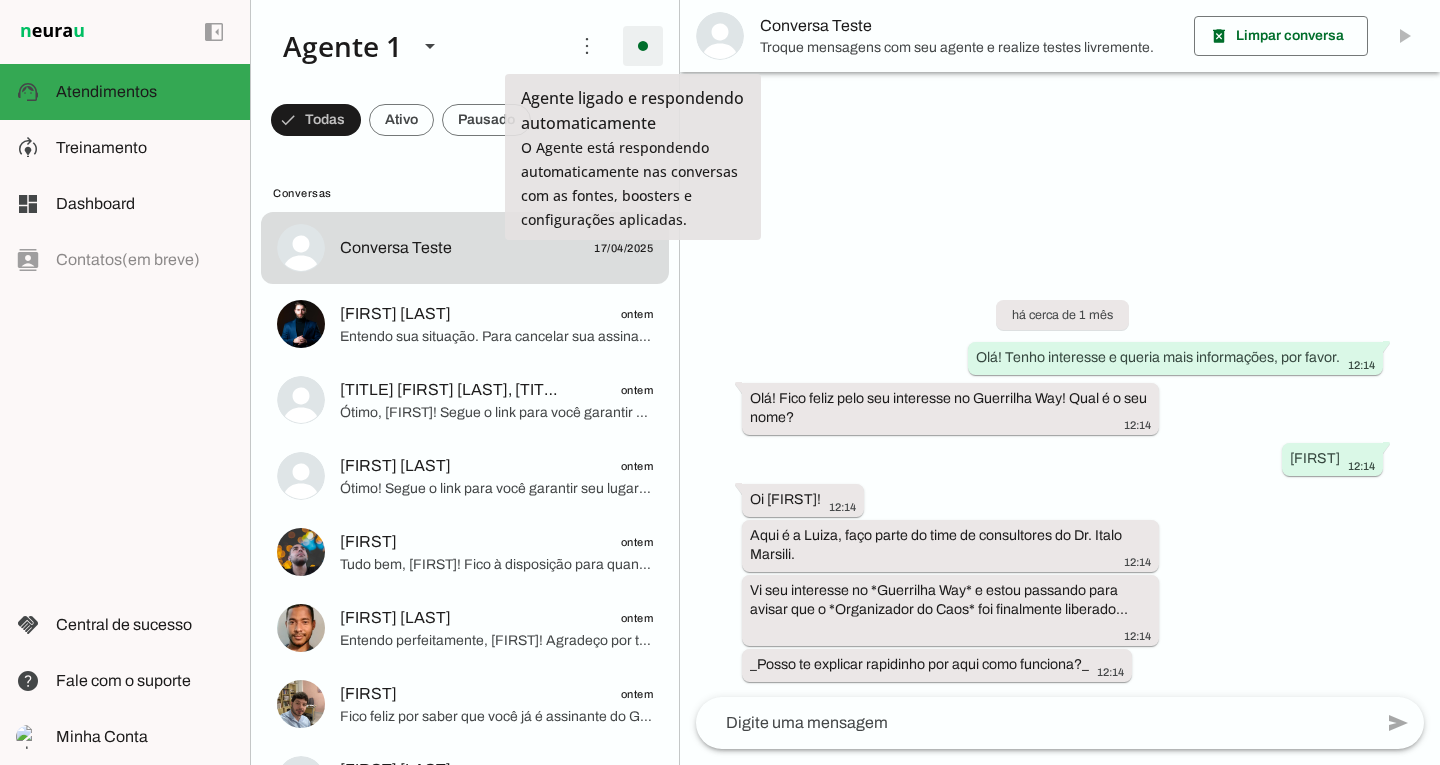 click at bounding box center (643, 46) 